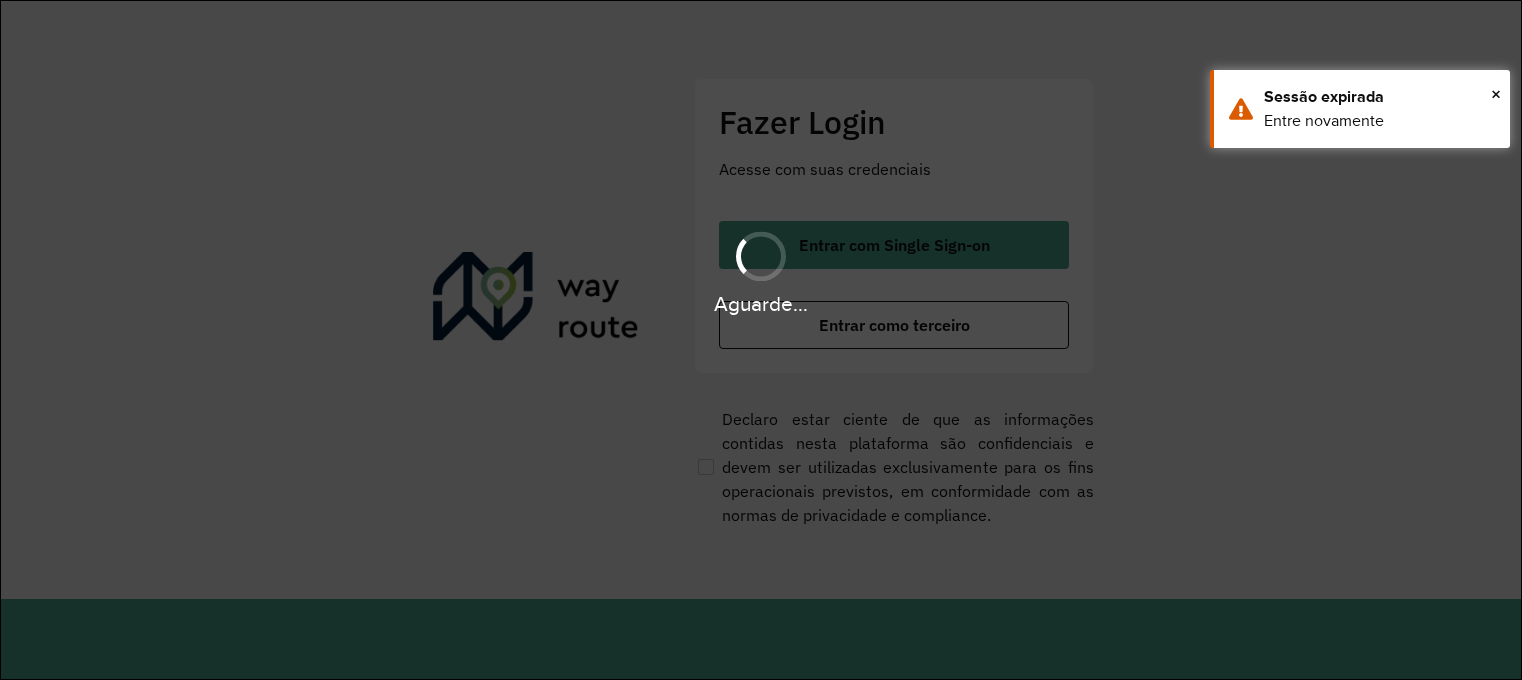 scroll, scrollTop: 0, scrollLeft: 0, axis: both 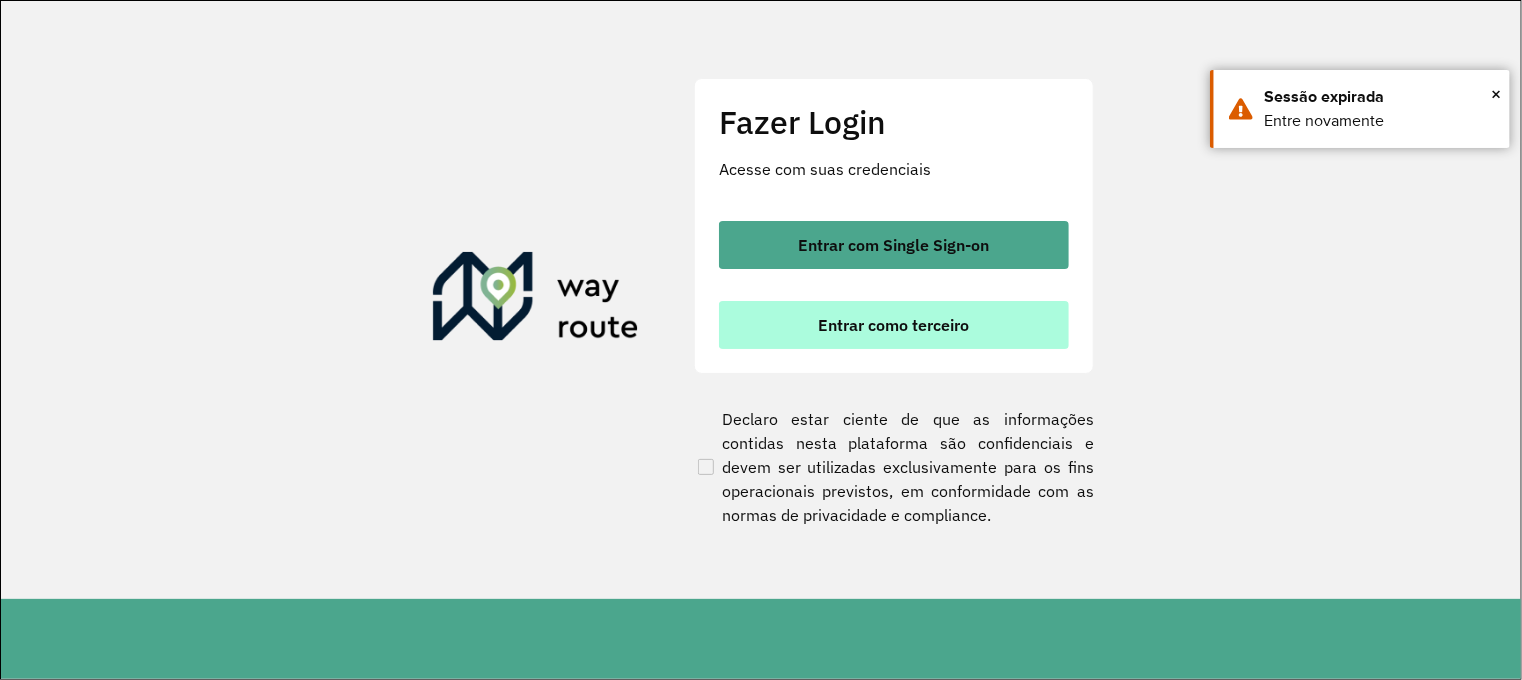 click on "Entrar como terceiro" at bounding box center [894, 325] 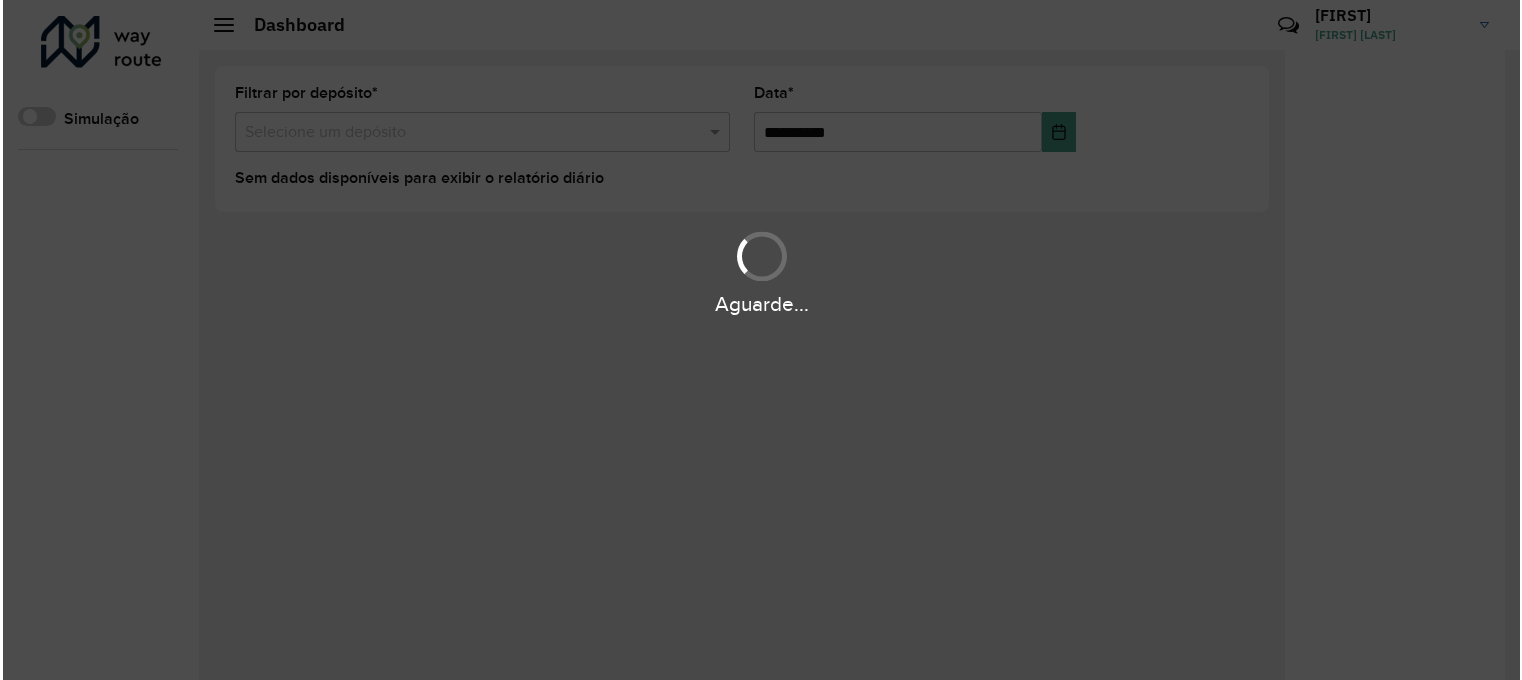scroll, scrollTop: 0, scrollLeft: 0, axis: both 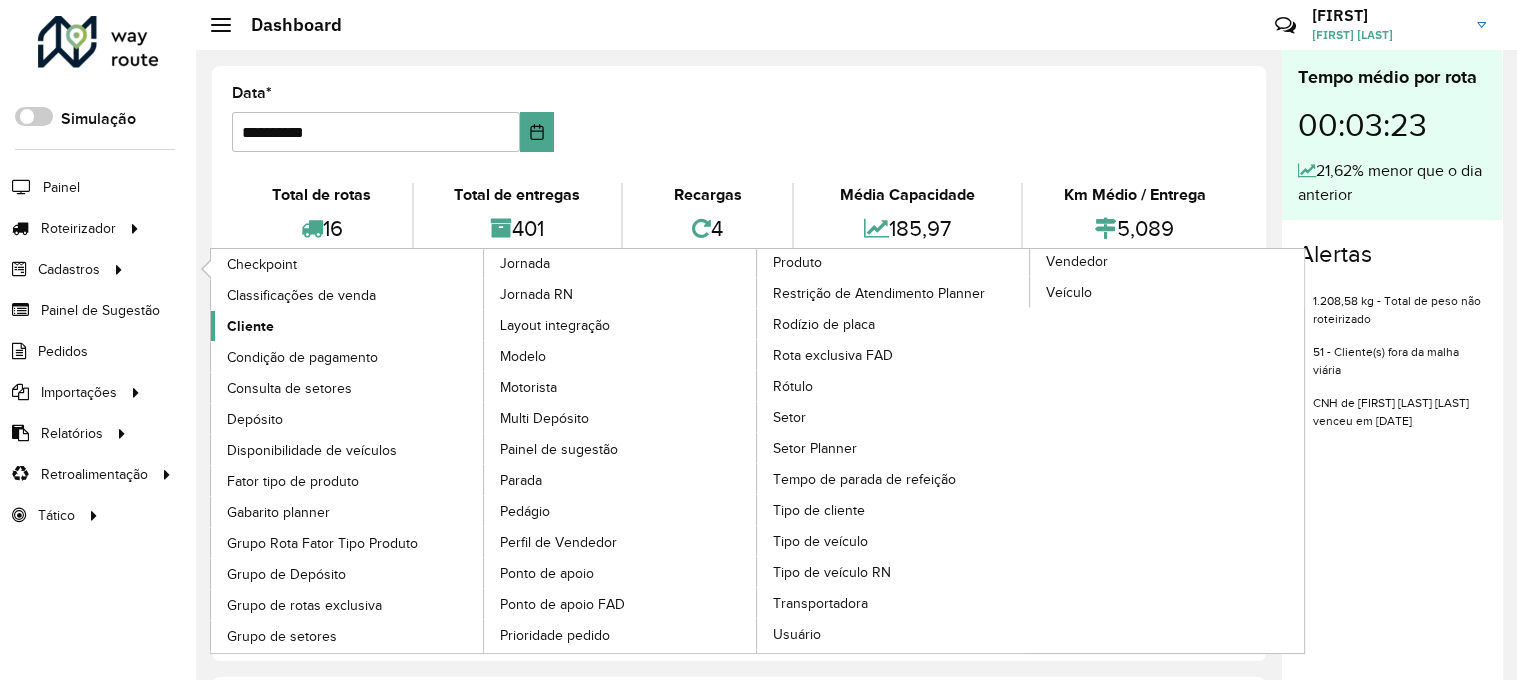 click on "Cliente" 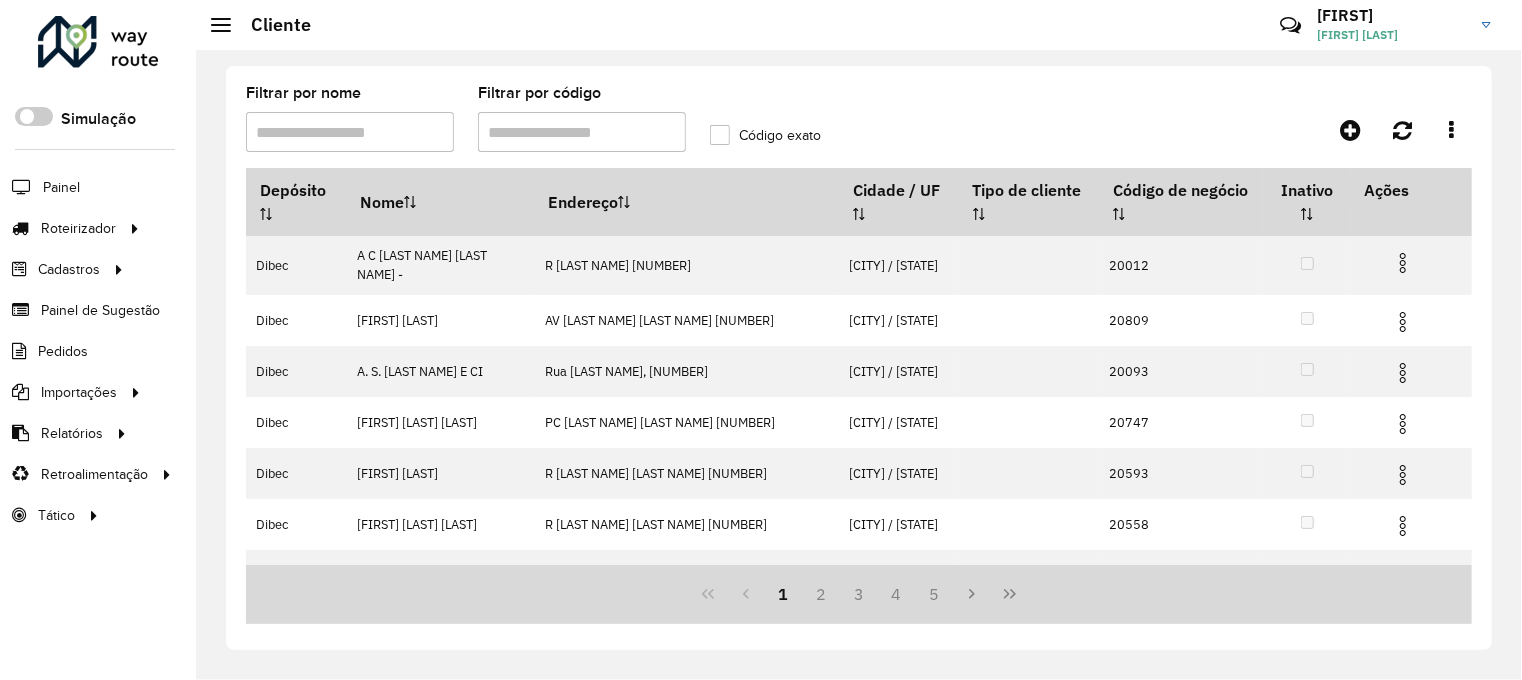 click on "Filtrar por código" at bounding box center (582, 132) 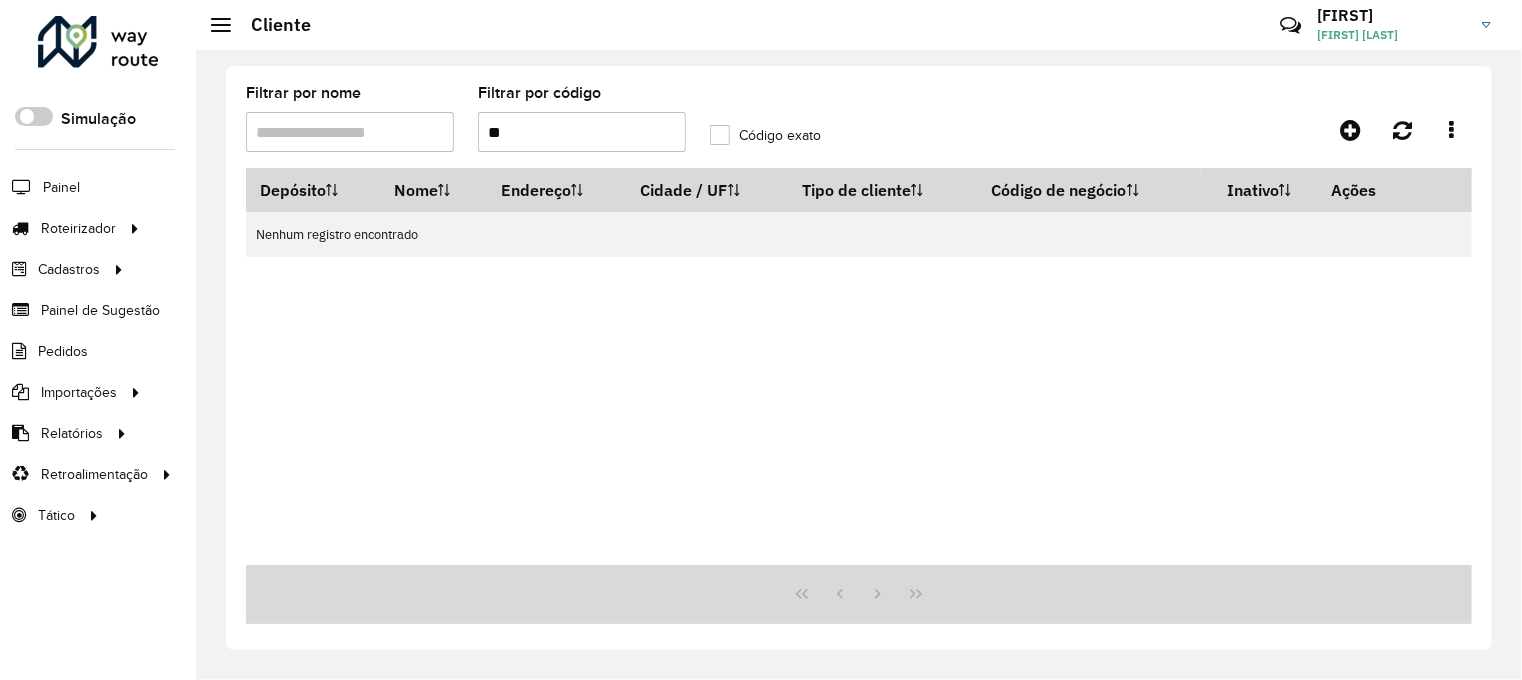 type on "*" 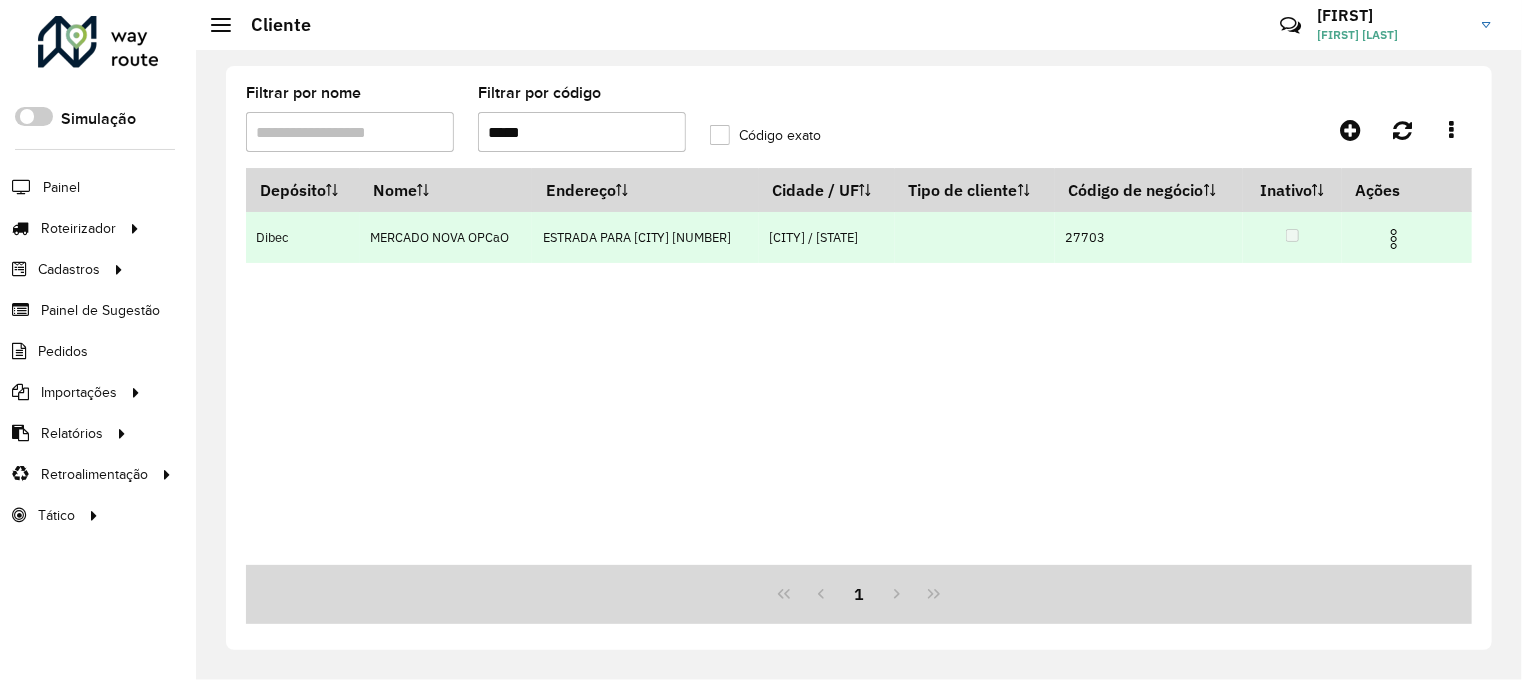 type on "*****" 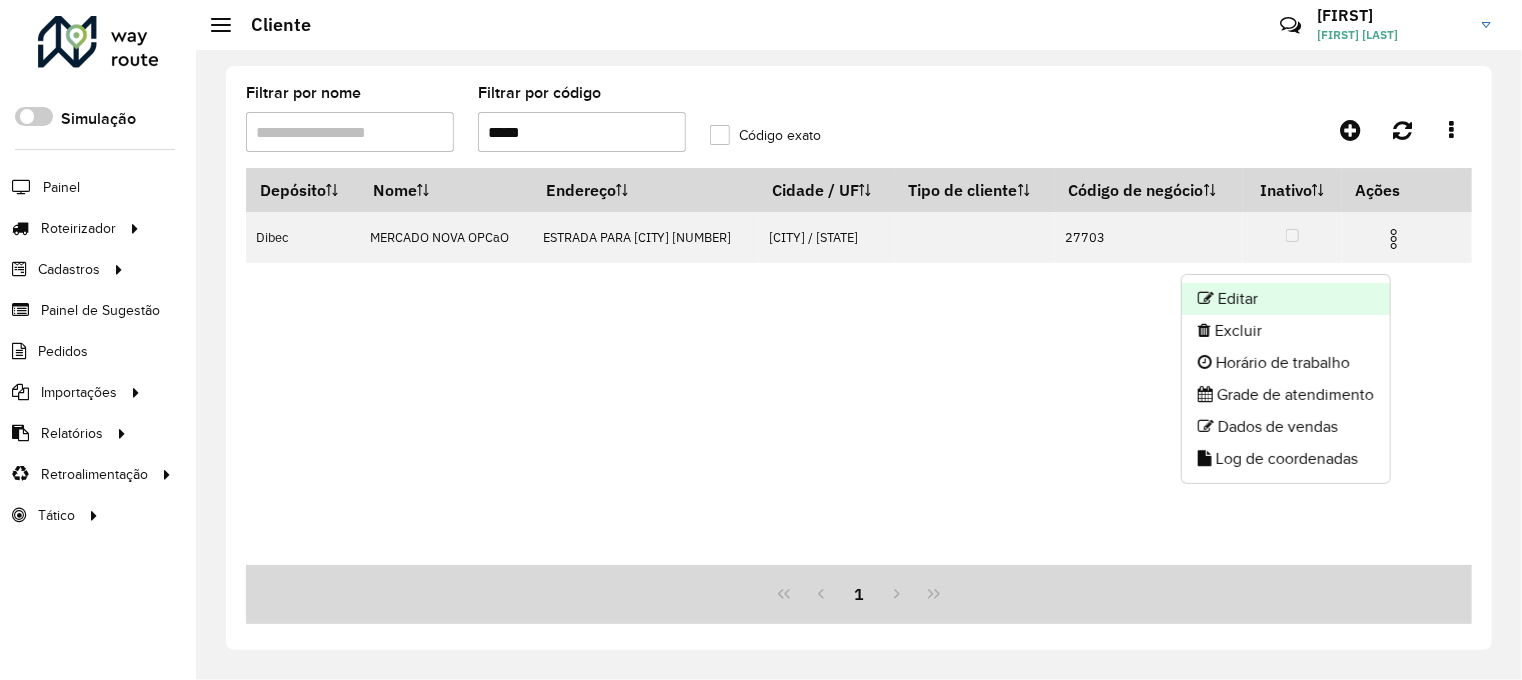 click on "Editar" 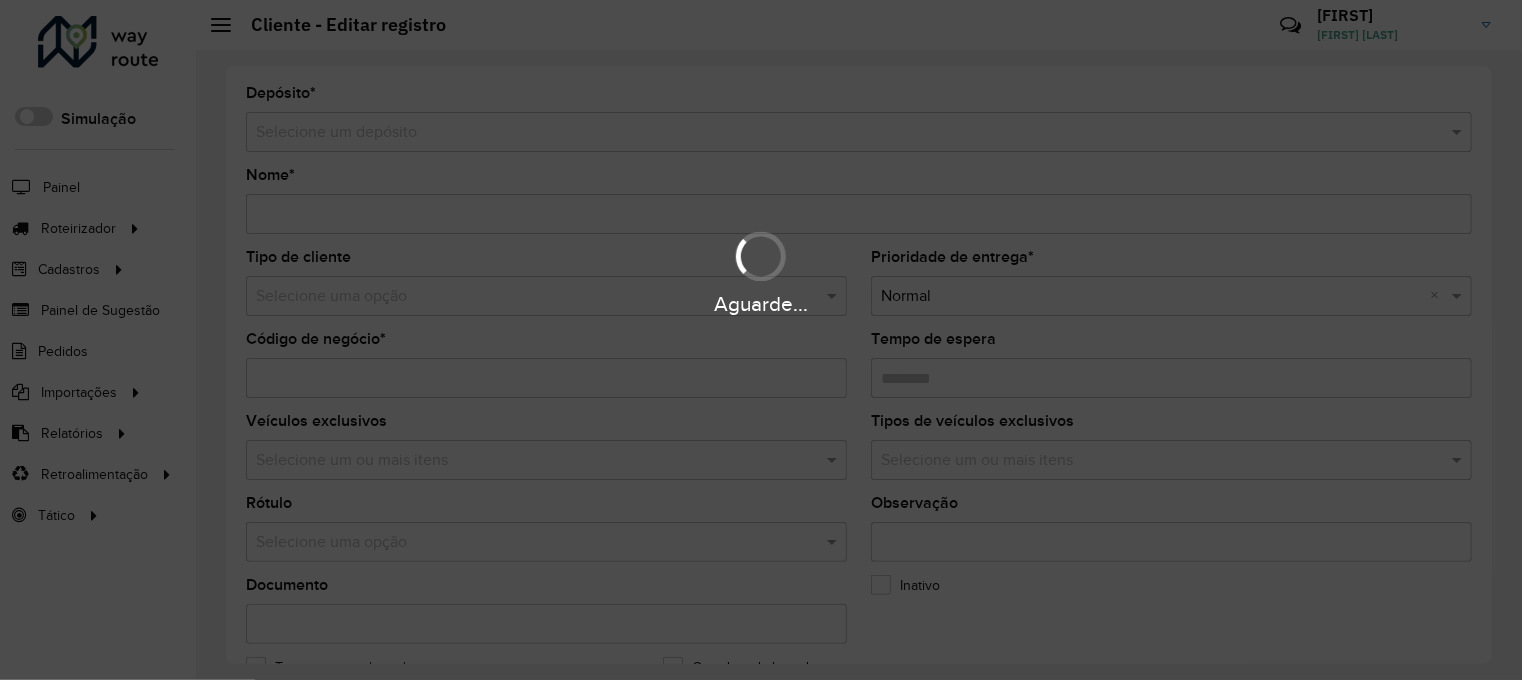 type on "**********" 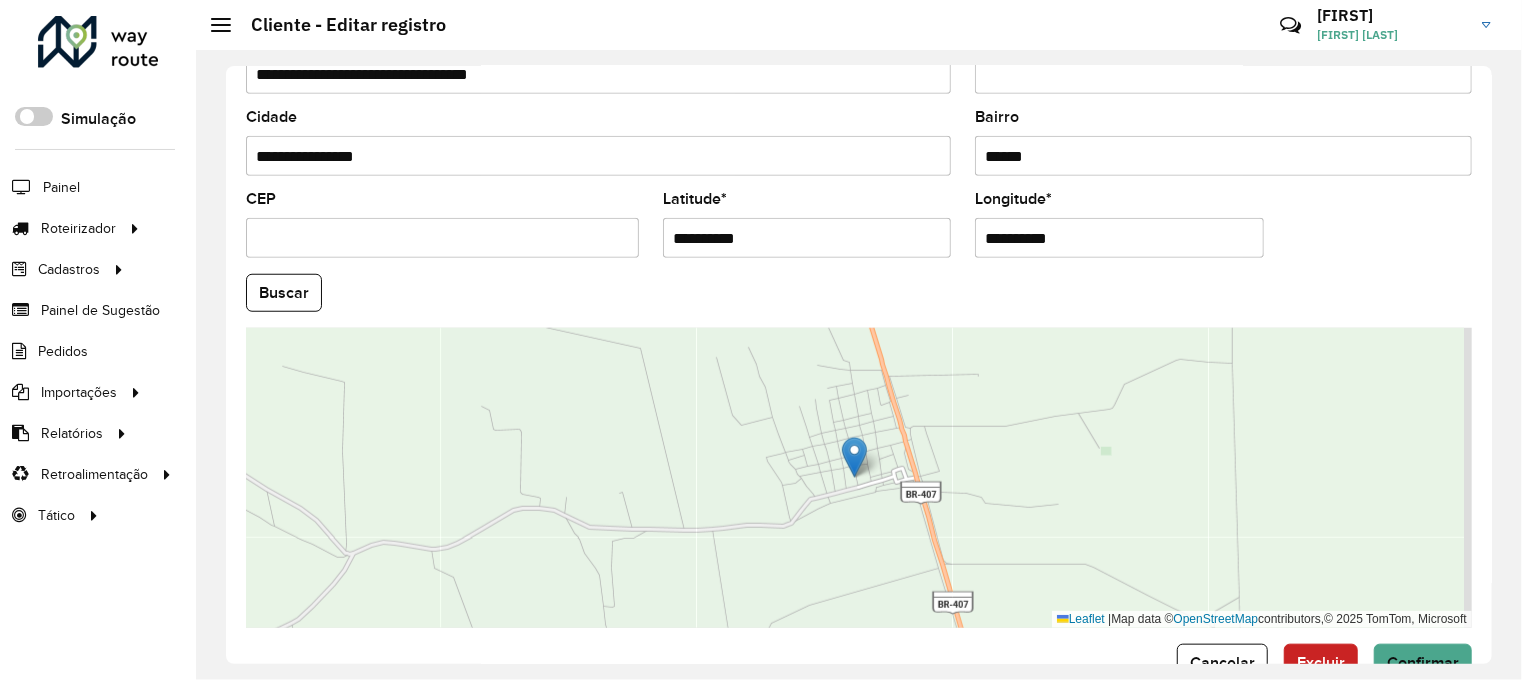 scroll, scrollTop: 800, scrollLeft: 0, axis: vertical 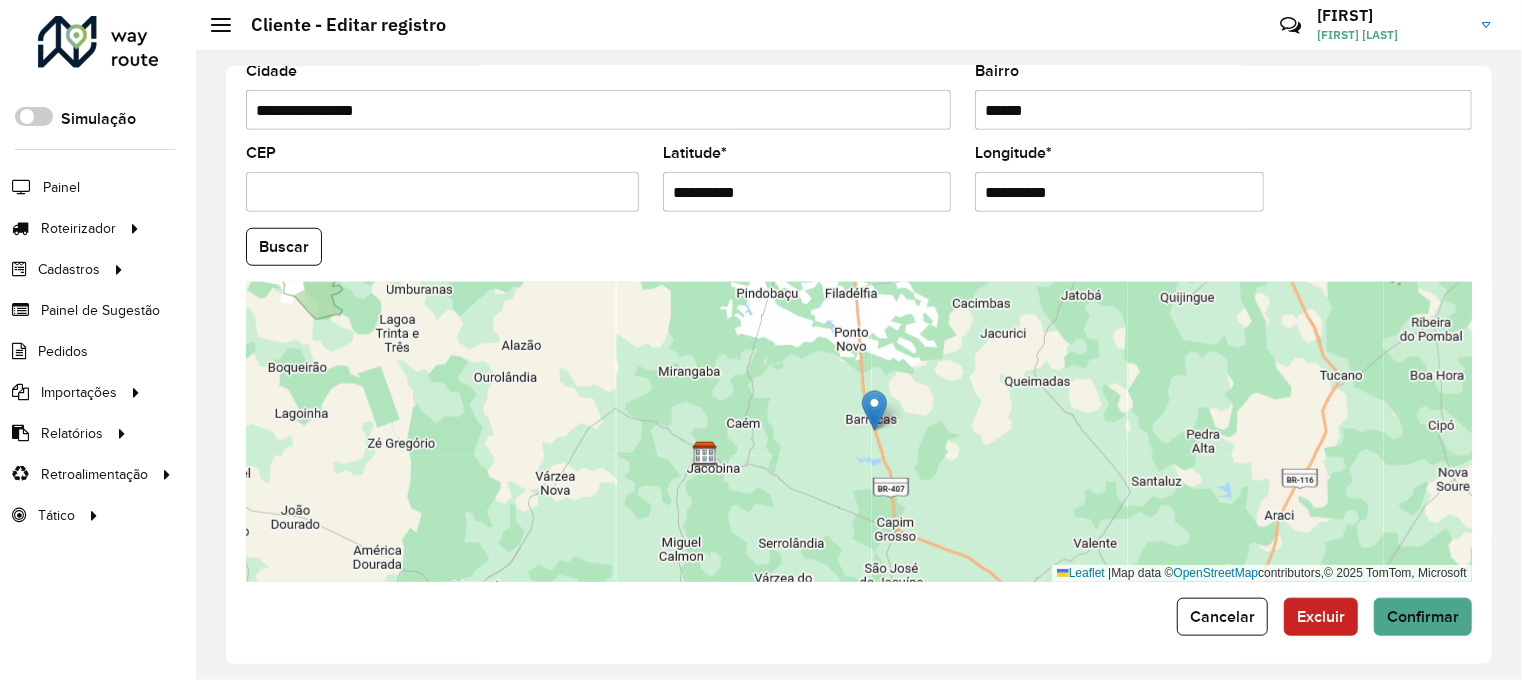 drag, startPoint x: 1067, startPoint y: 323, endPoint x: 961, endPoint y: 358, distance: 111.62885 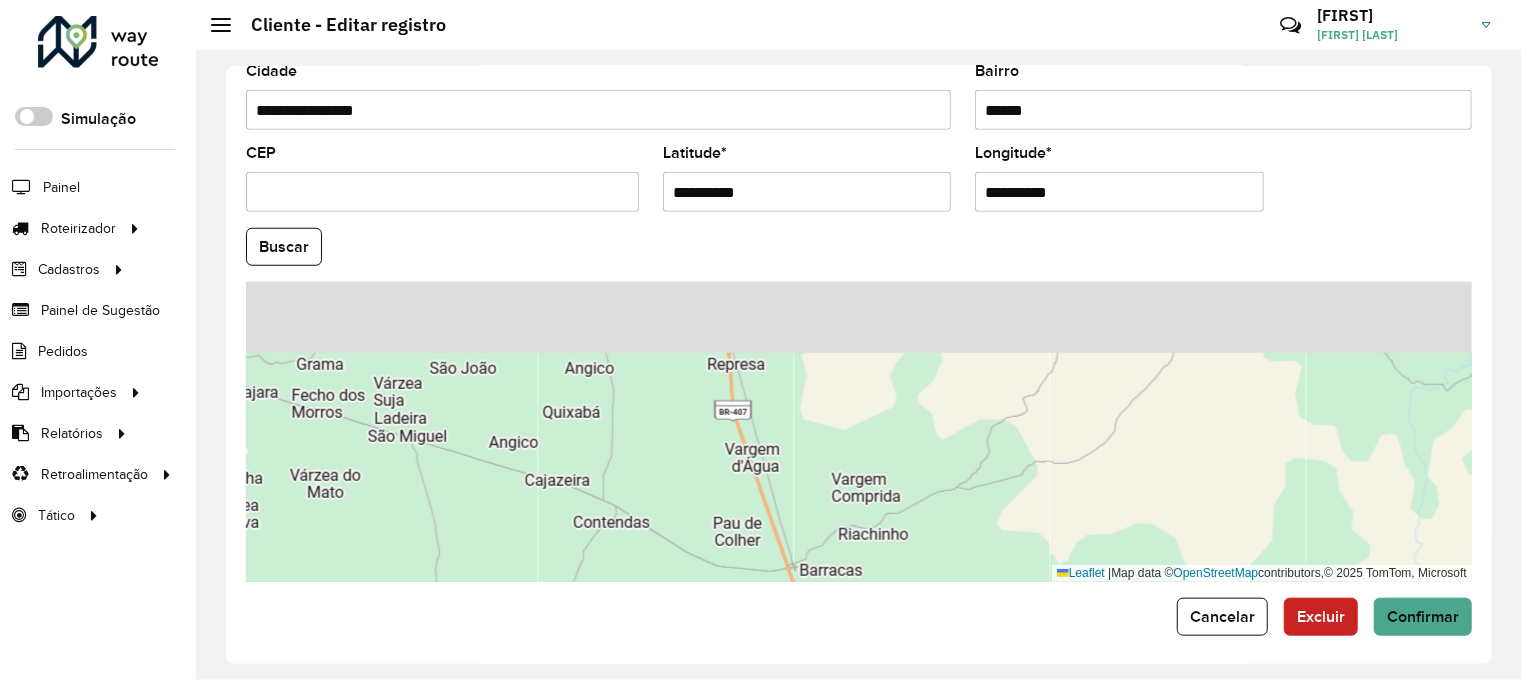 drag, startPoint x: 647, startPoint y: 394, endPoint x: 647, endPoint y: 512, distance: 118 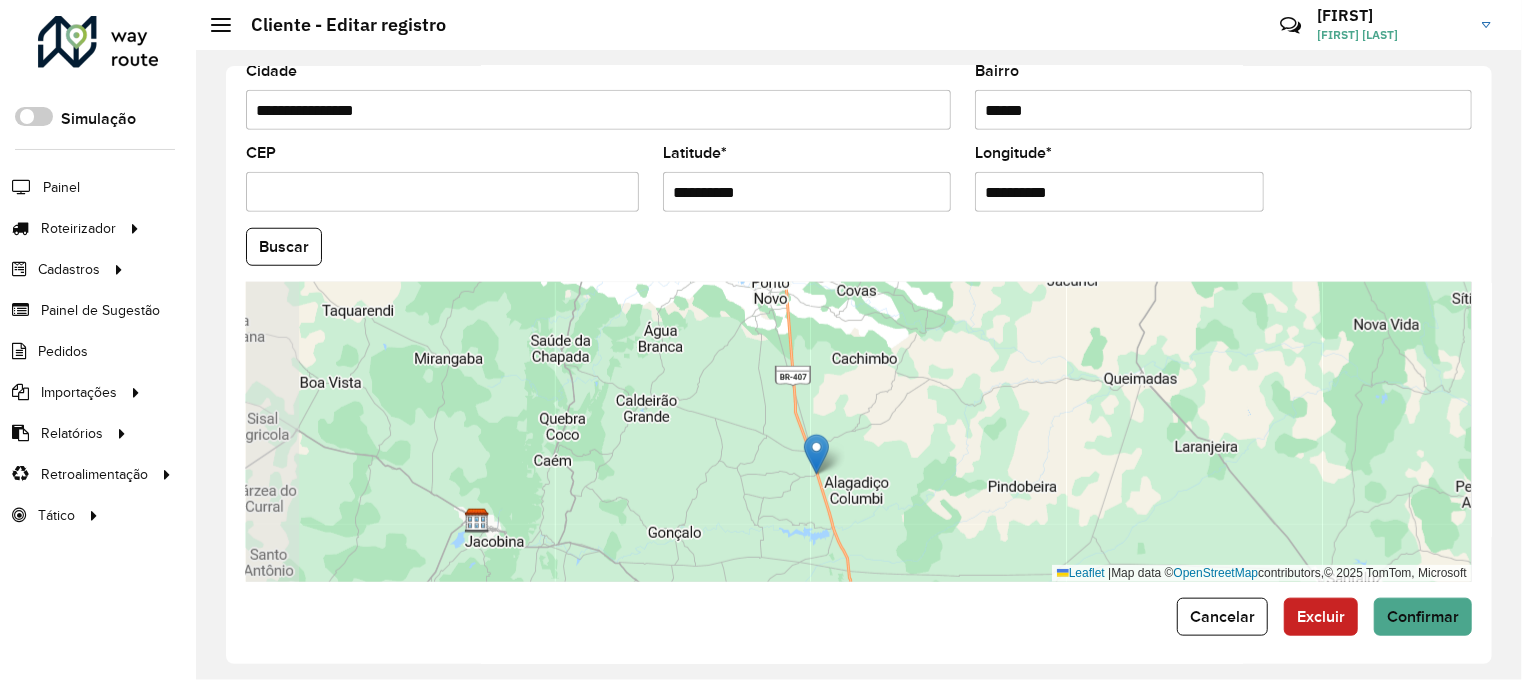 drag, startPoint x: 623, startPoint y: 469, endPoint x: 712, endPoint y: 451, distance: 90.80198 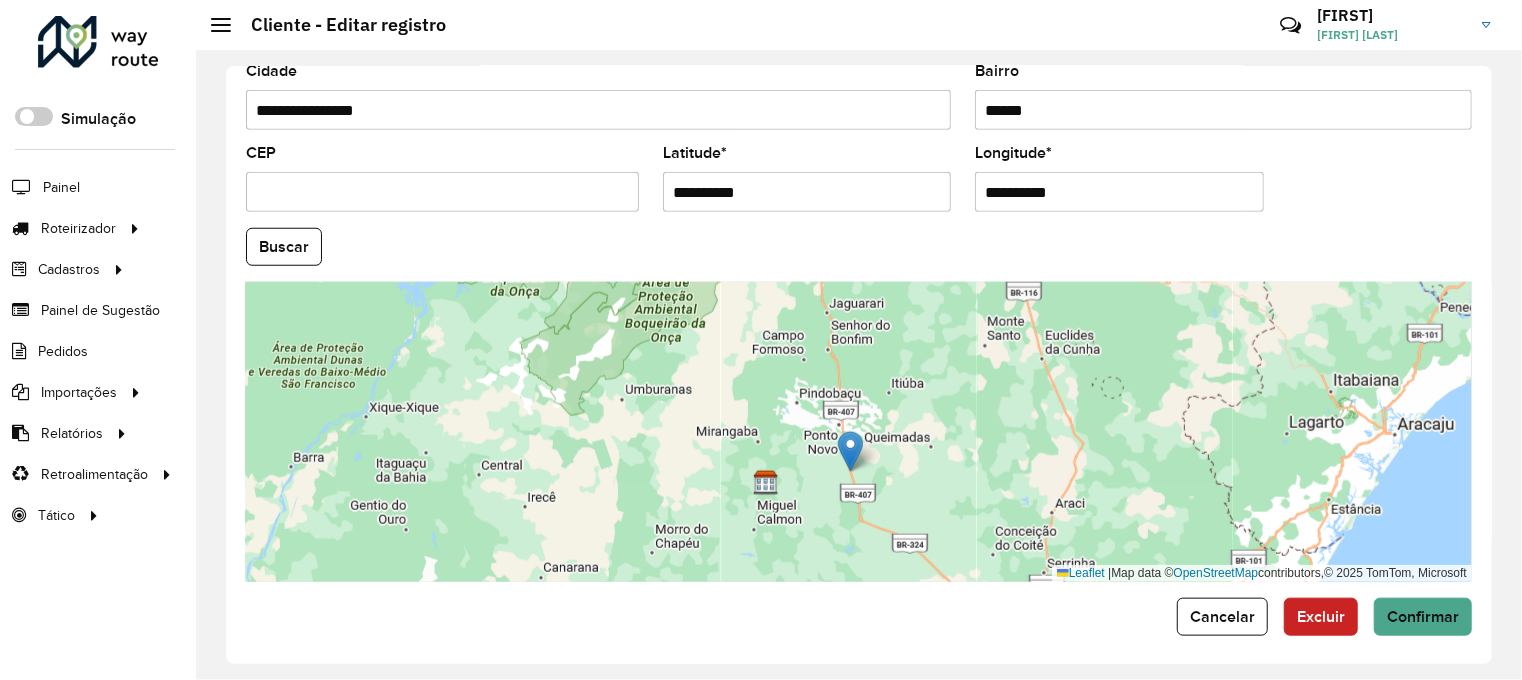drag, startPoint x: 1011, startPoint y: 400, endPoint x: 859, endPoint y: 430, distance: 154.93224 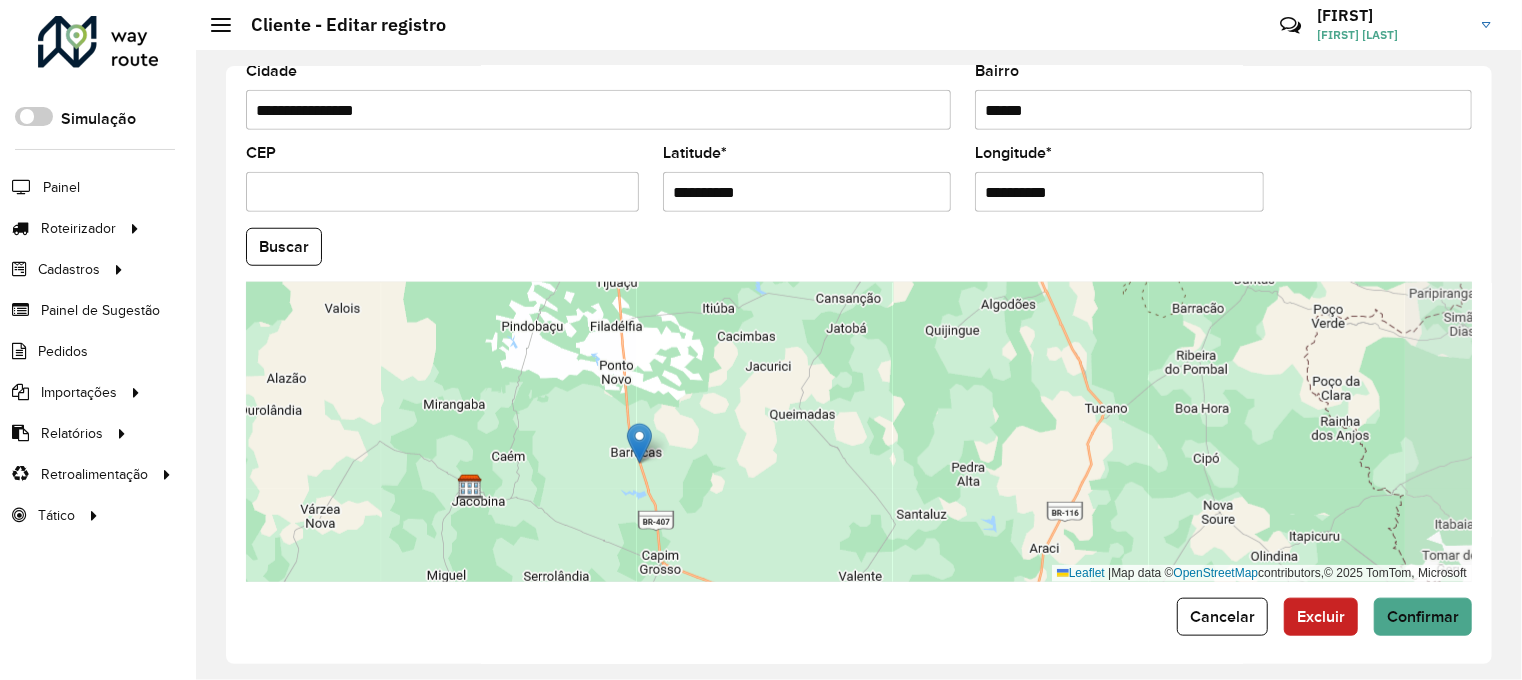 drag, startPoint x: 840, startPoint y: 453, endPoint x: 710, endPoint y: 417, distance: 134.89255 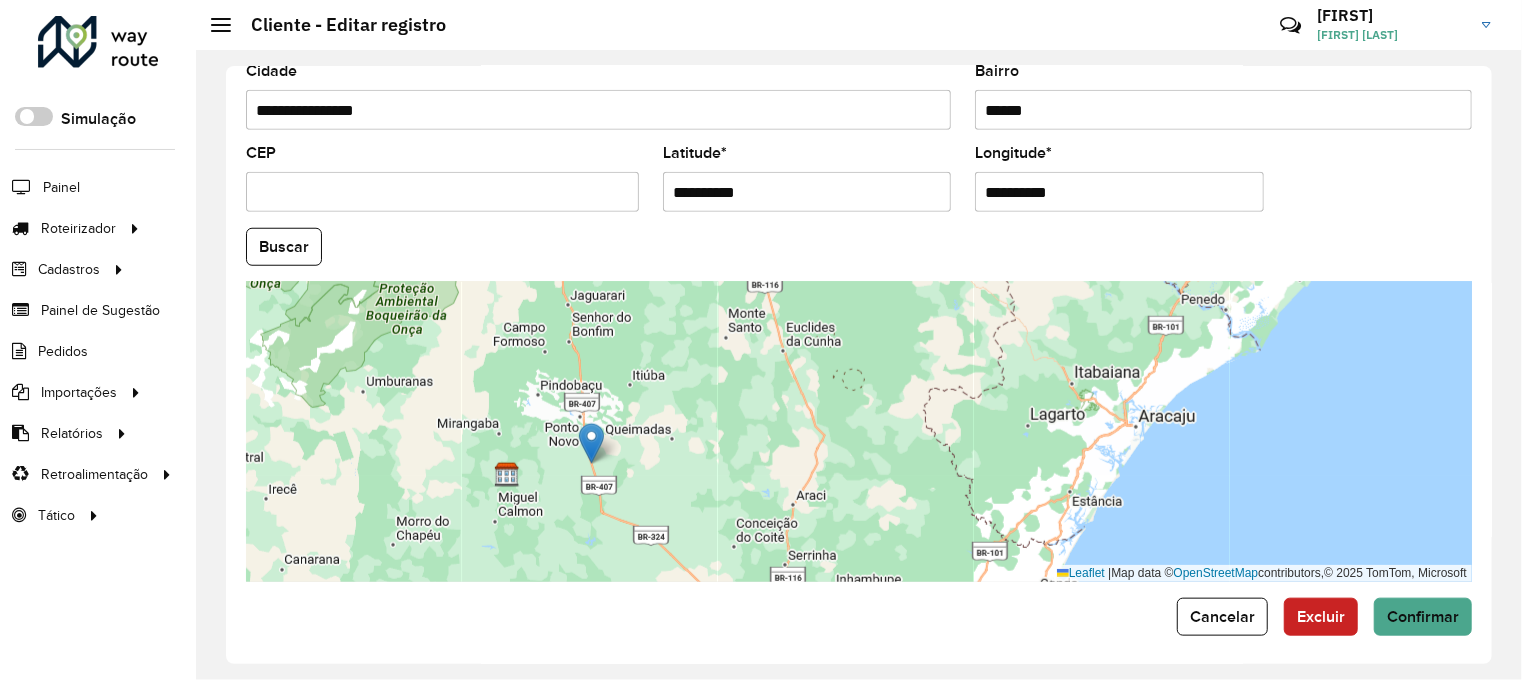 drag, startPoint x: 768, startPoint y: 388, endPoint x: 737, endPoint y: 371, distance: 35.35534 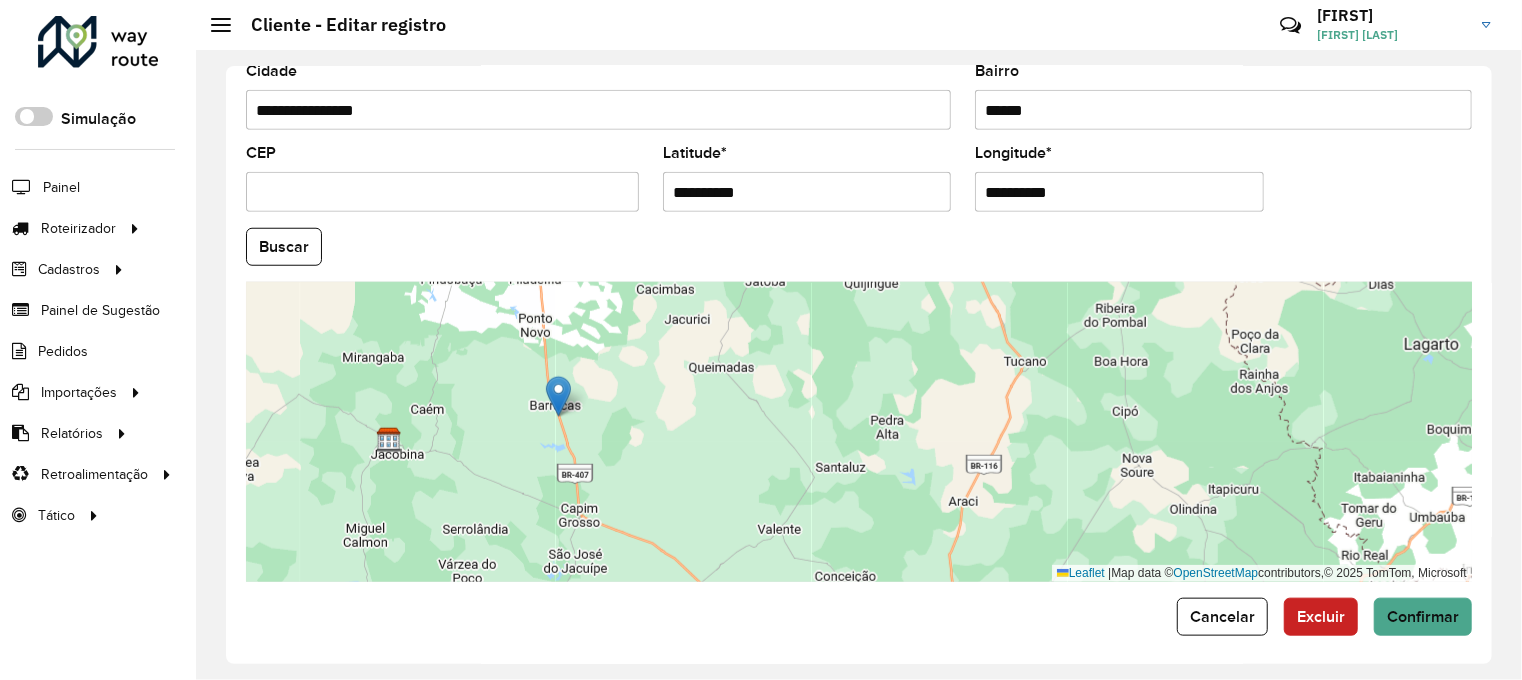 drag, startPoint x: 660, startPoint y: 381, endPoint x: 668, endPoint y: 369, distance: 14.422205 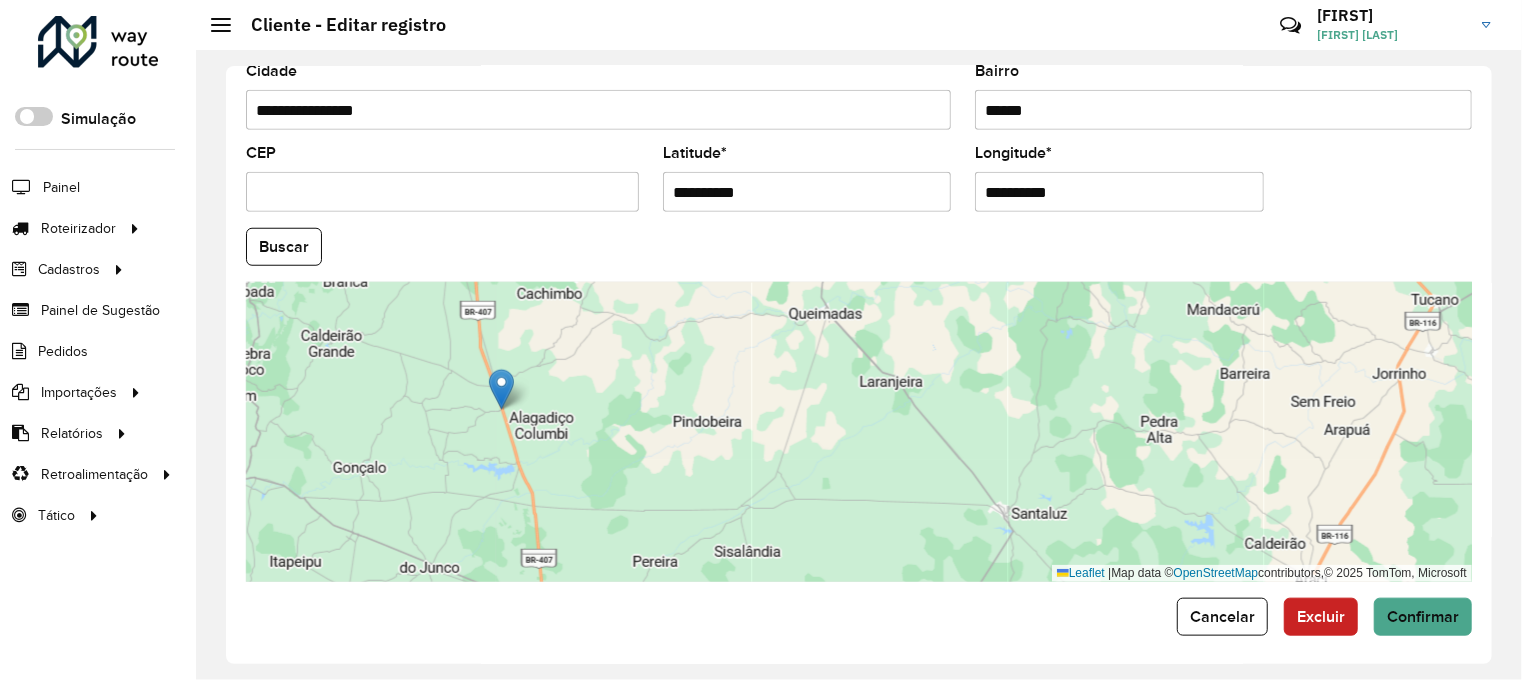 drag, startPoint x: 556, startPoint y: 417, endPoint x: 375, endPoint y: 409, distance: 181.17671 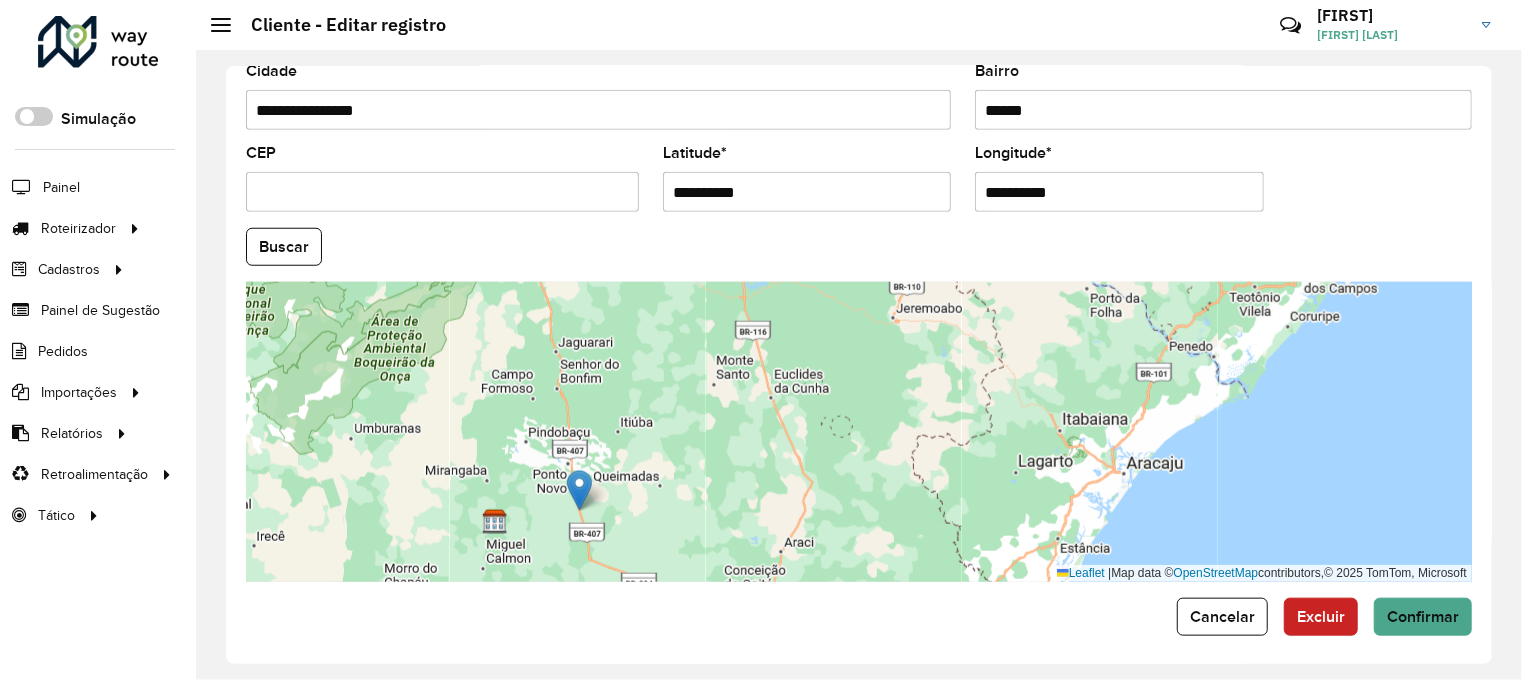 drag, startPoint x: 731, startPoint y: 461, endPoint x: 651, endPoint y: 555, distance: 123.4342 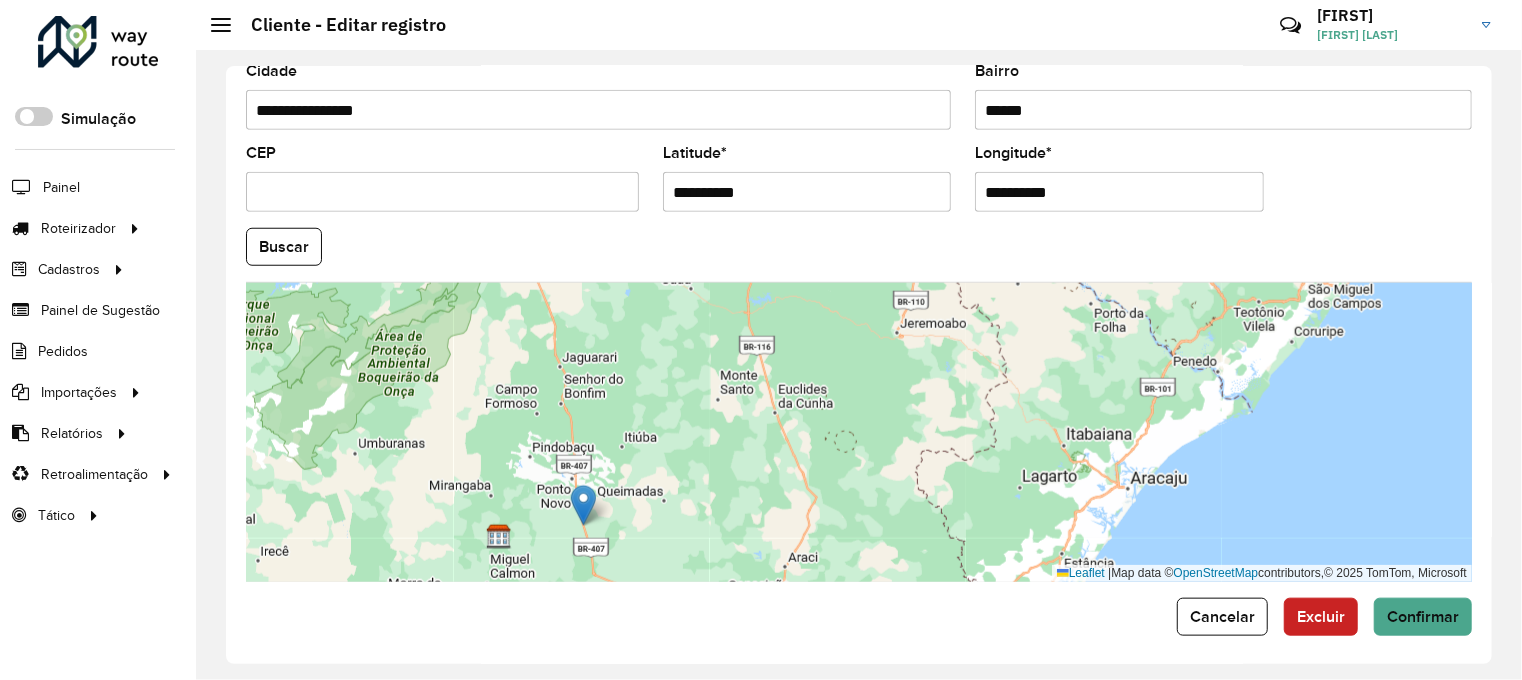 drag, startPoint x: 641, startPoint y: 528, endPoint x: 660, endPoint y: 425, distance: 104.73777 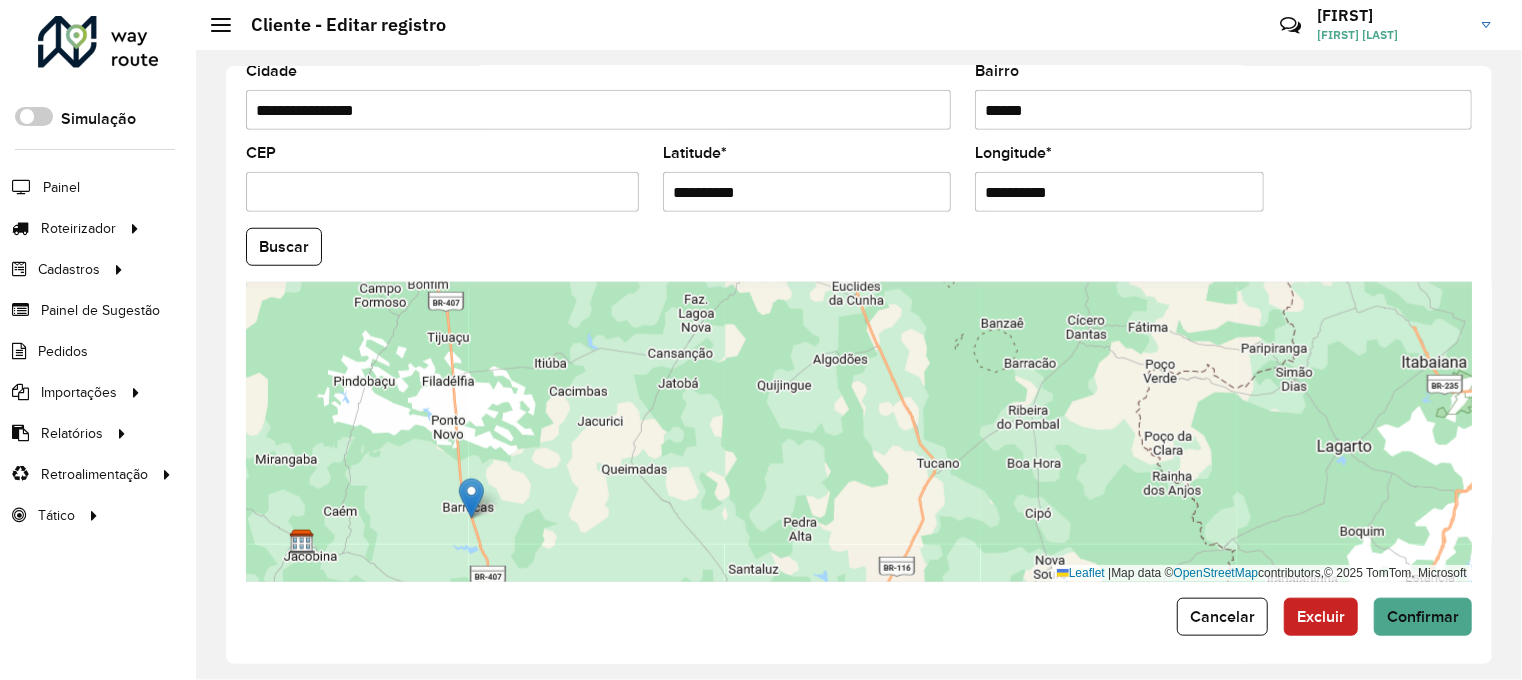 drag, startPoint x: 640, startPoint y: 375, endPoint x: 551, endPoint y: 479, distance: 136.88316 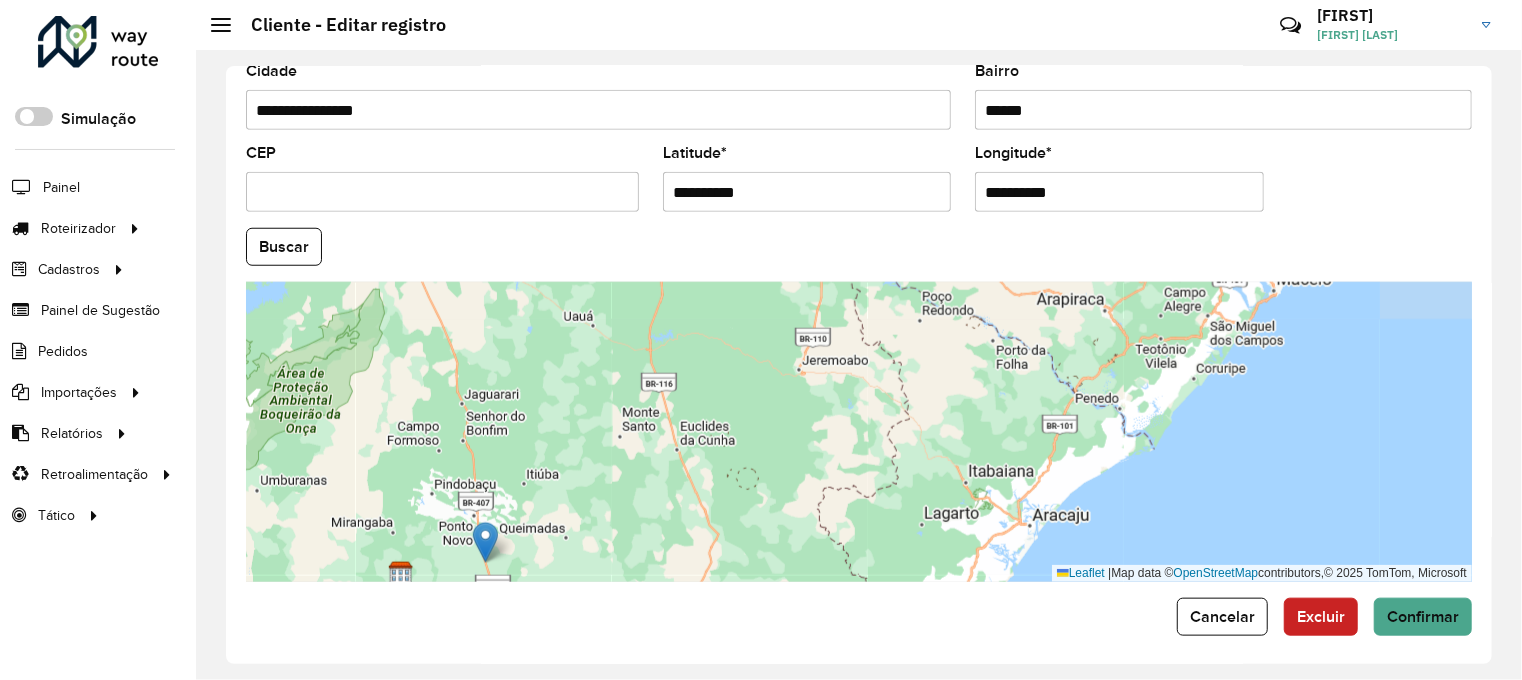 drag, startPoint x: 636, startPoint y: 437, endPoint x: 602, endPoint y: 481, distance: 55.605755 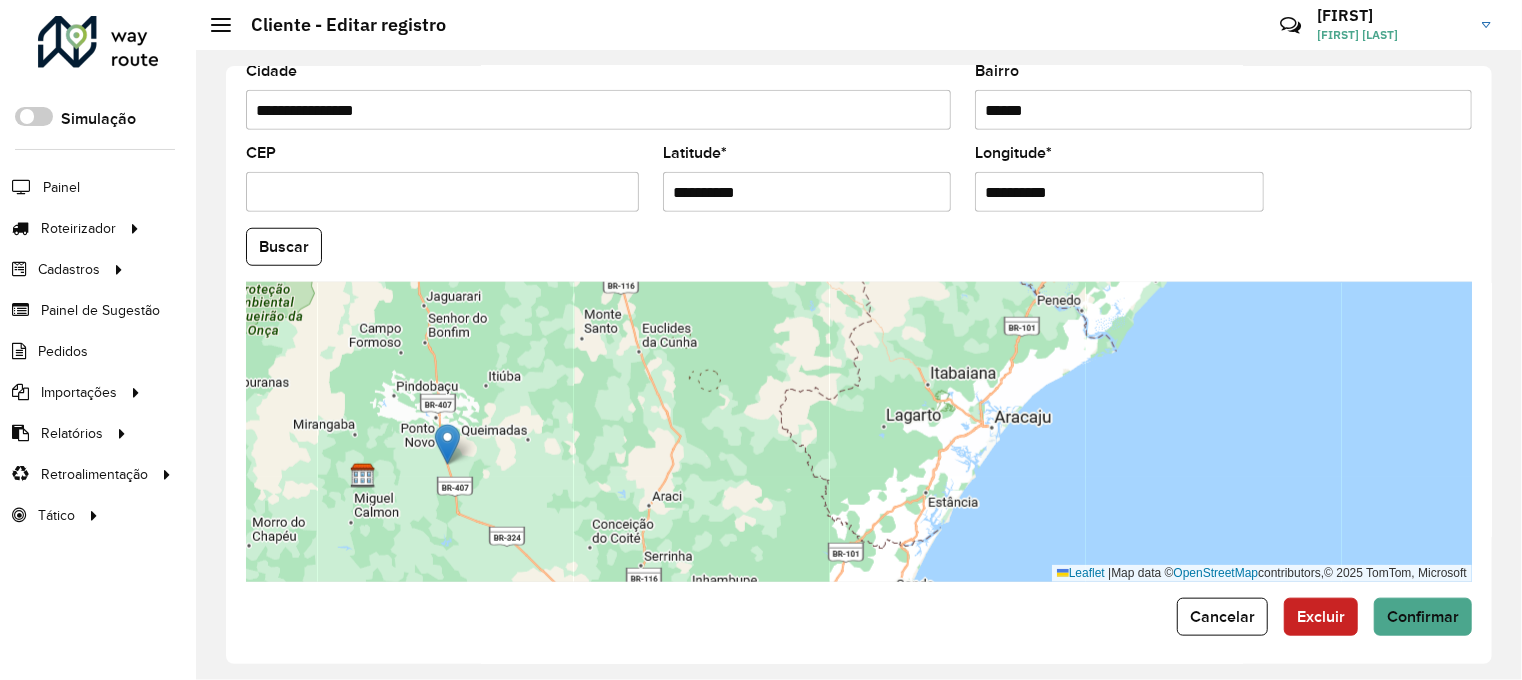 drag, startPoint x: 600, startPoint y: 425, endPoint x: 553, endPoint y: 354, distance: 85.146935 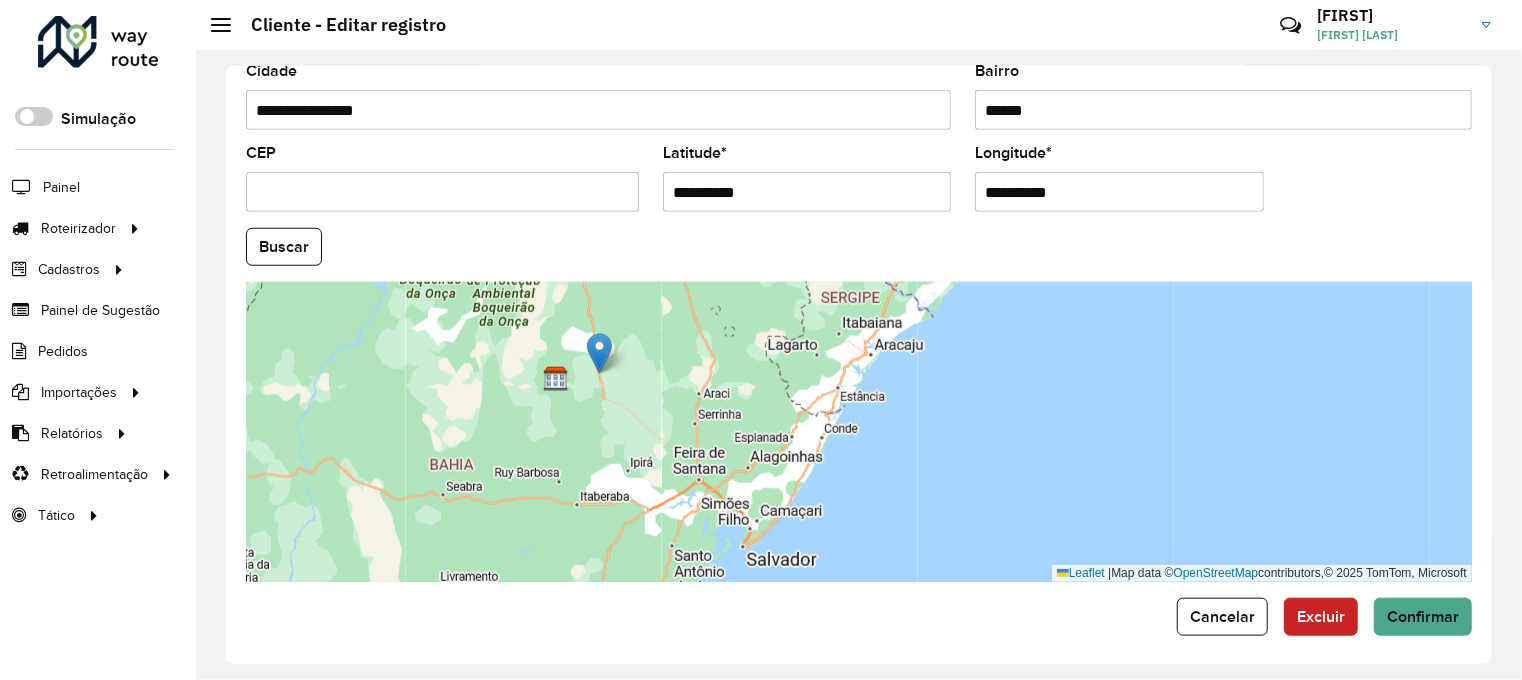 drag, startPoint x: 532, startPoint y: 473, endPoint x: 738, endPoint y: 387, distance: 223.23082 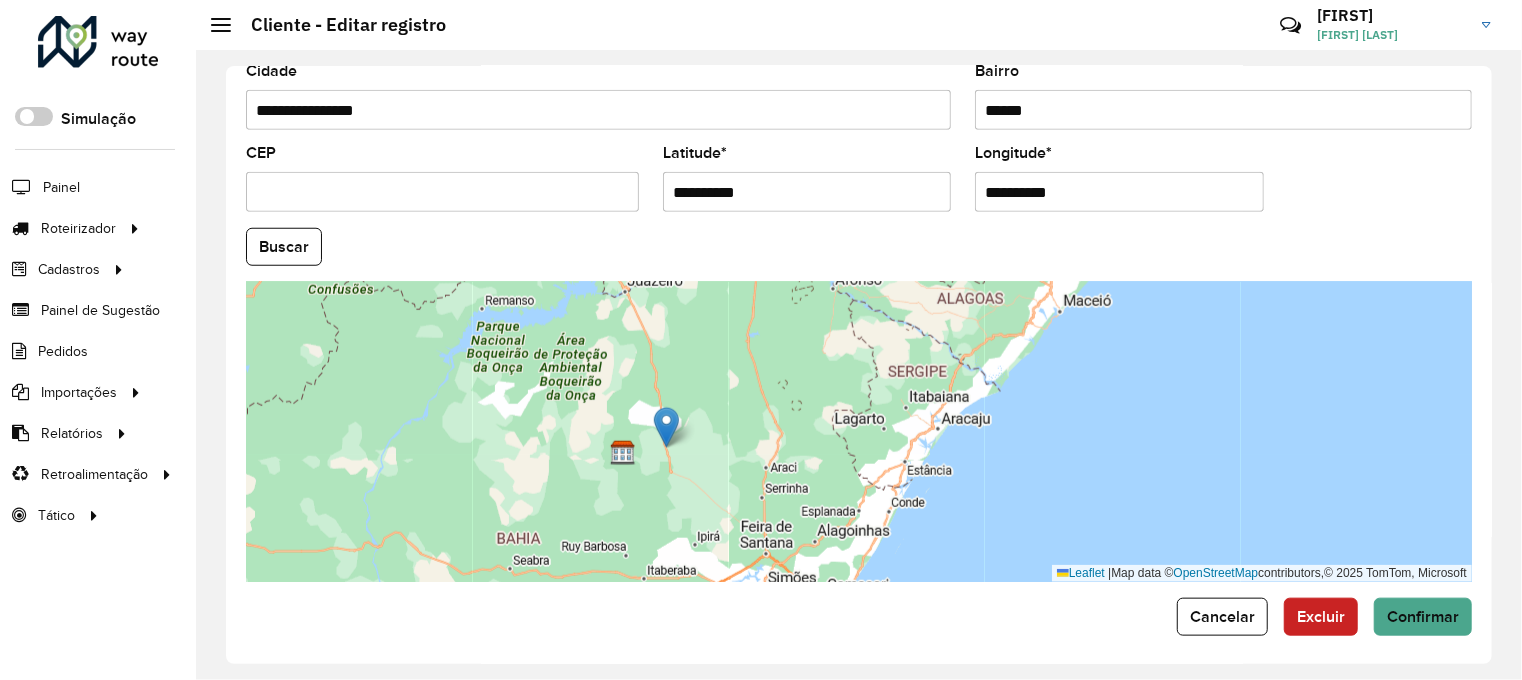drag, startPoint x: 691, startPoint y: 371, endPoint x: 676, endPoint y: 517, distance: 146.76852 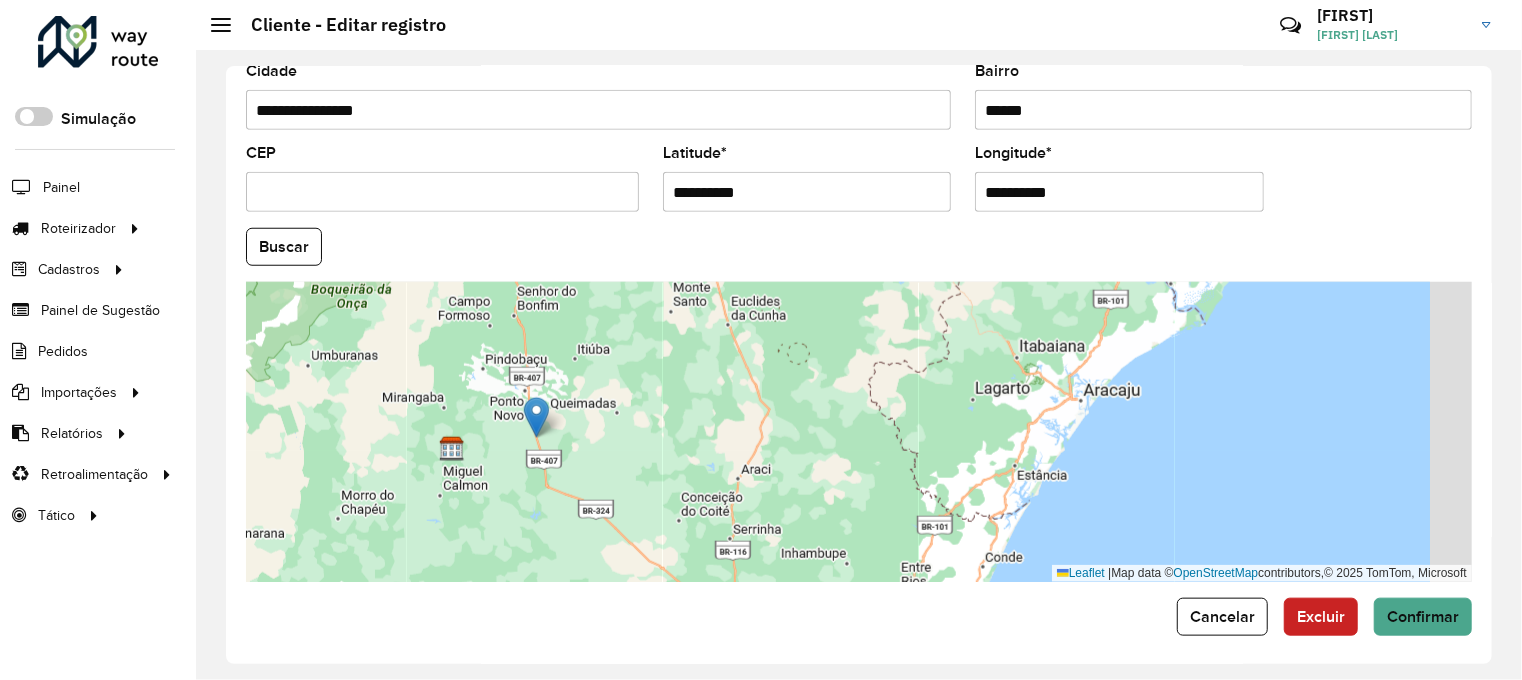drag, startPoint x: 844, startPoint y: 480, endPoint x: 695, endPoint y: 424, distance: 159.17601 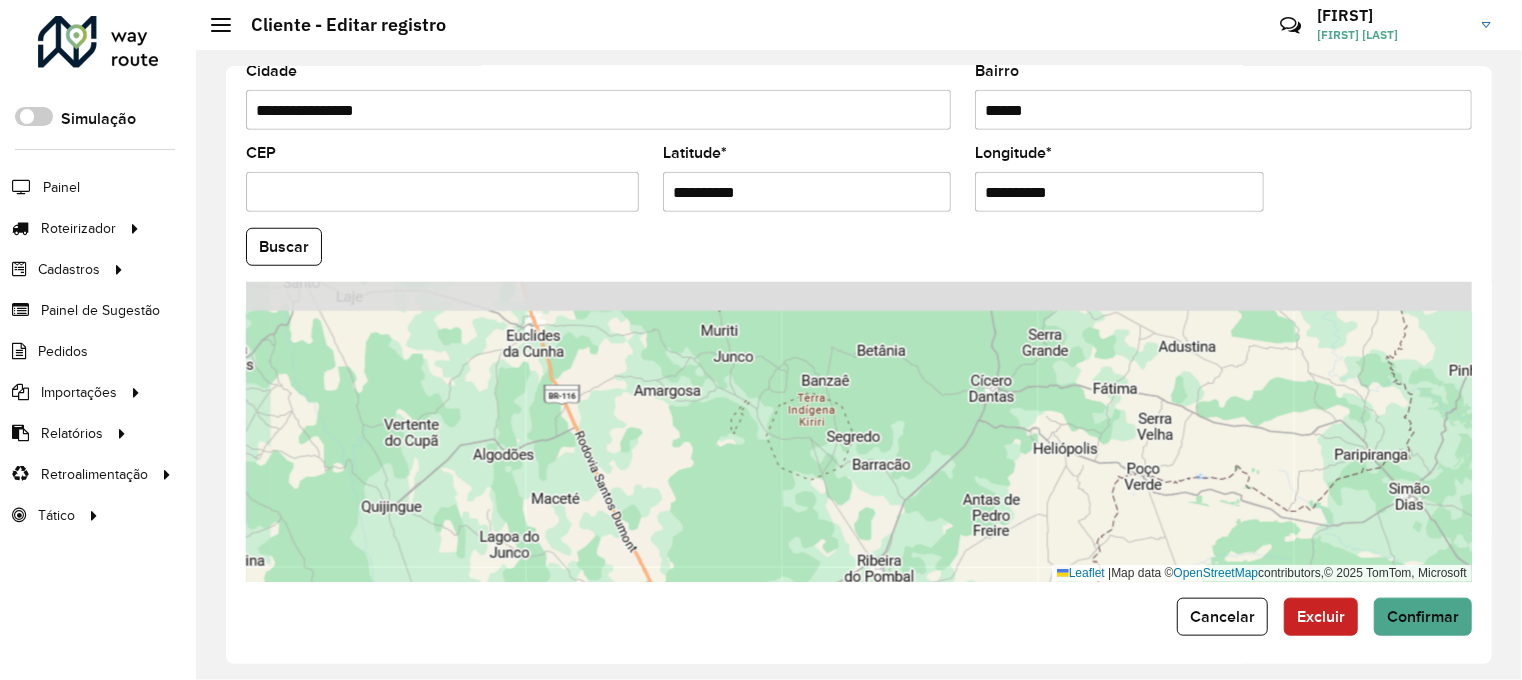 drag, startPoint x: 740, startPoint y: 382, endPoint x: 590, endPoint y: 567, distance: 238.1701 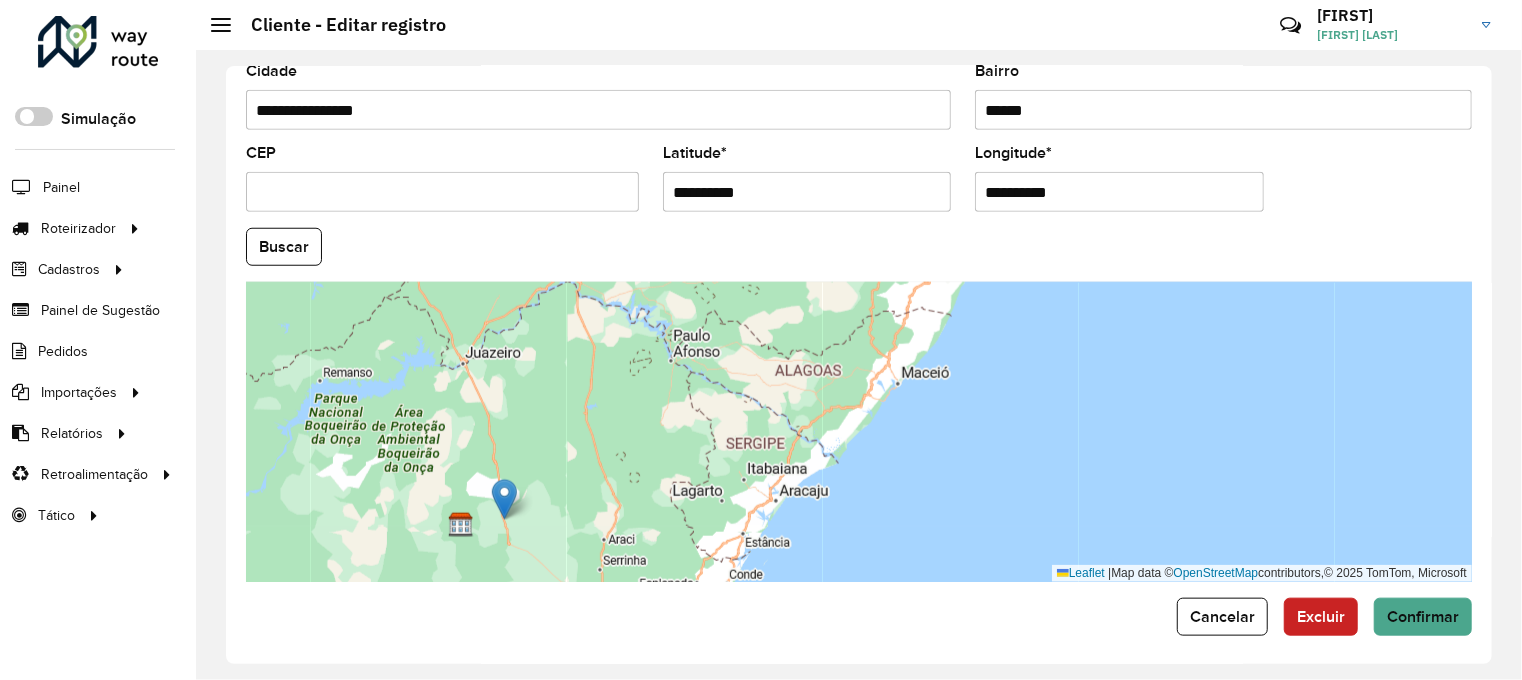 drag, startPoint x: 558, startPoint y: 511, endPoint x: 708, endPoint y: 439, distance: 166.3851 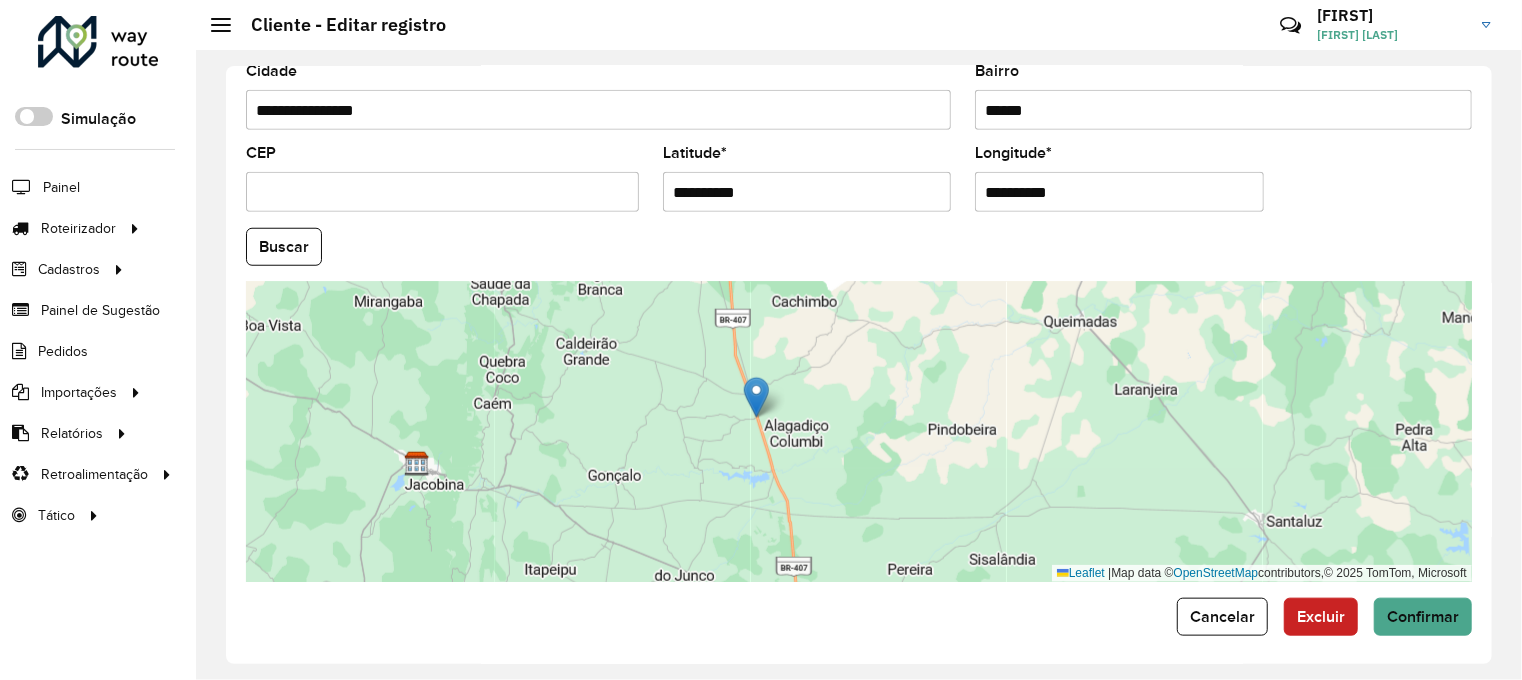 drag, startPoint x: 829, startPoint y: 528, endPoint x: 759, endPoint y: 344, distance: 196.86543 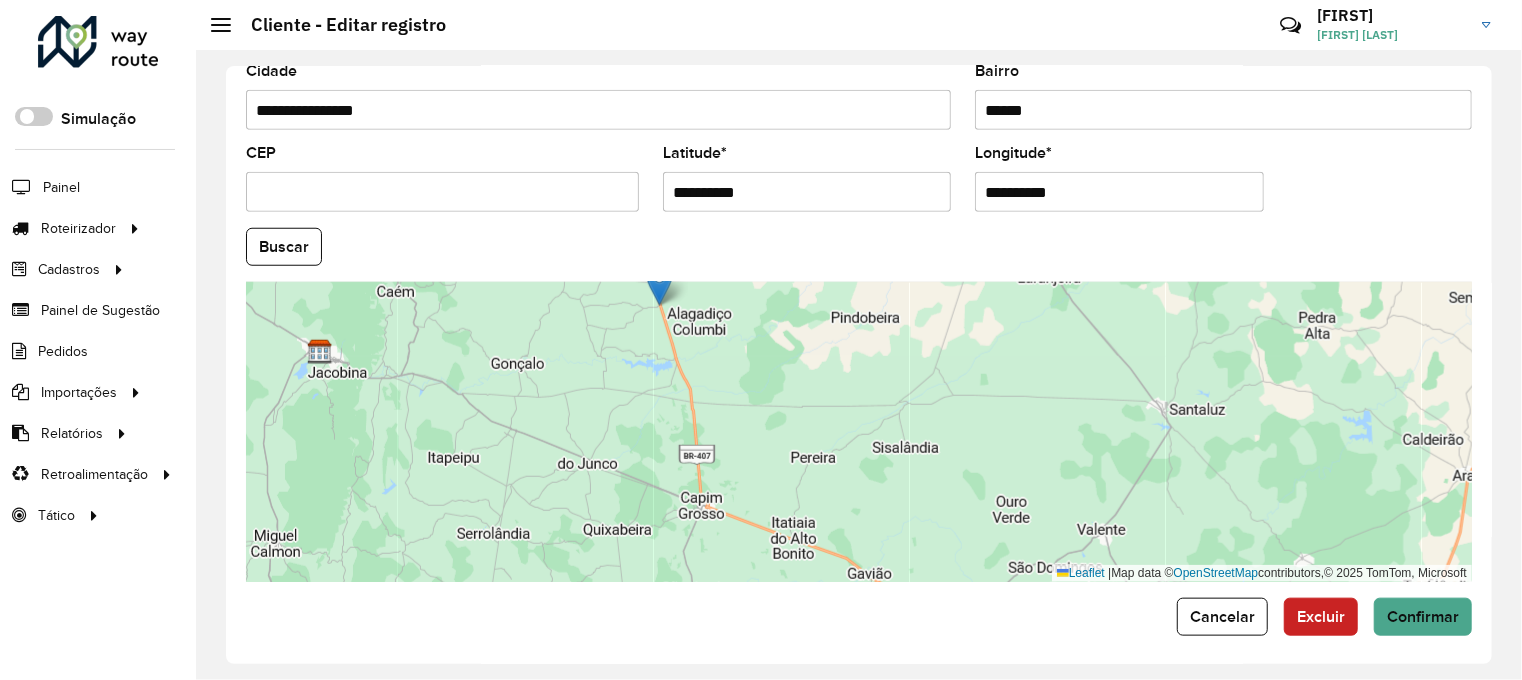 drag, startPoint x: 767, startPoint y: 391, endPoint x: 711, endPoint y: 535, distance: 154.50566 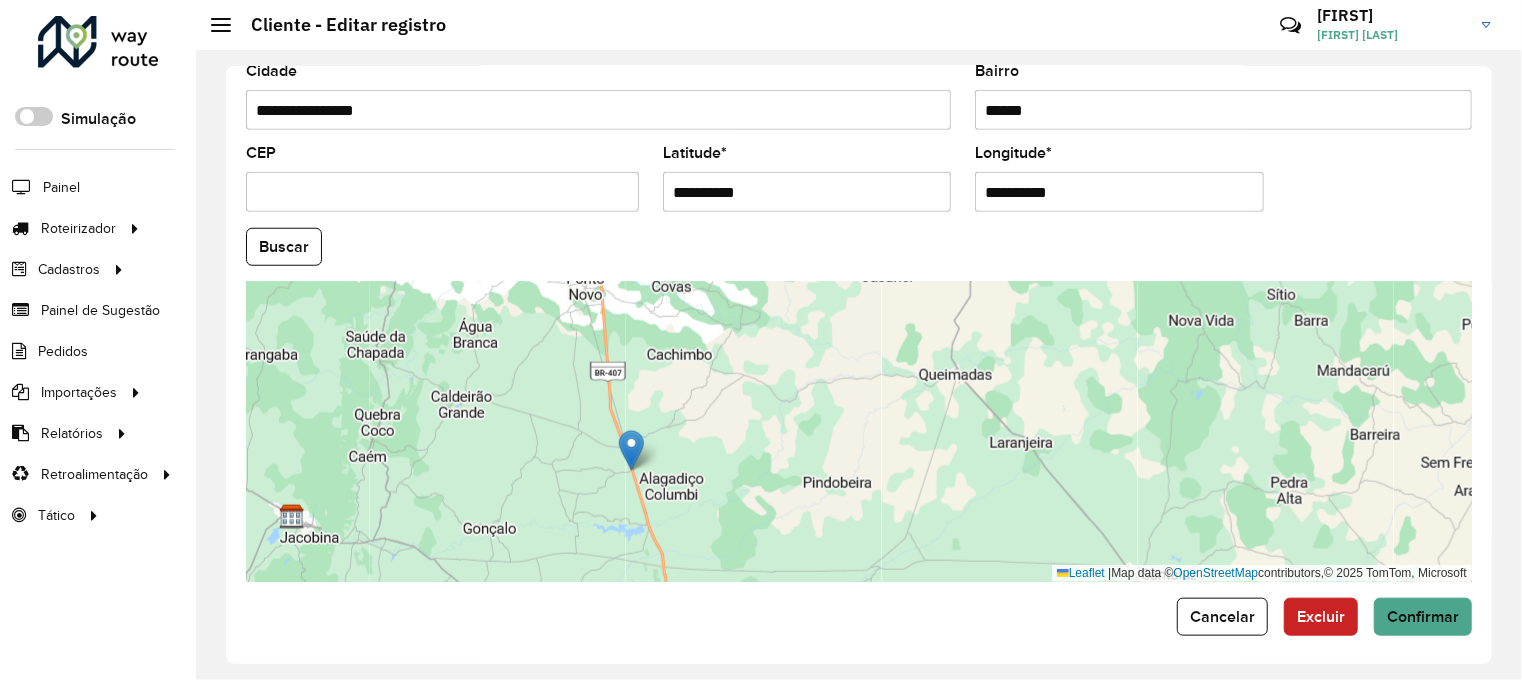 drag, startPoint x: 688, startPoint y: 449, endPoint x: 704, endPoint y: 533, distance: 85.51023 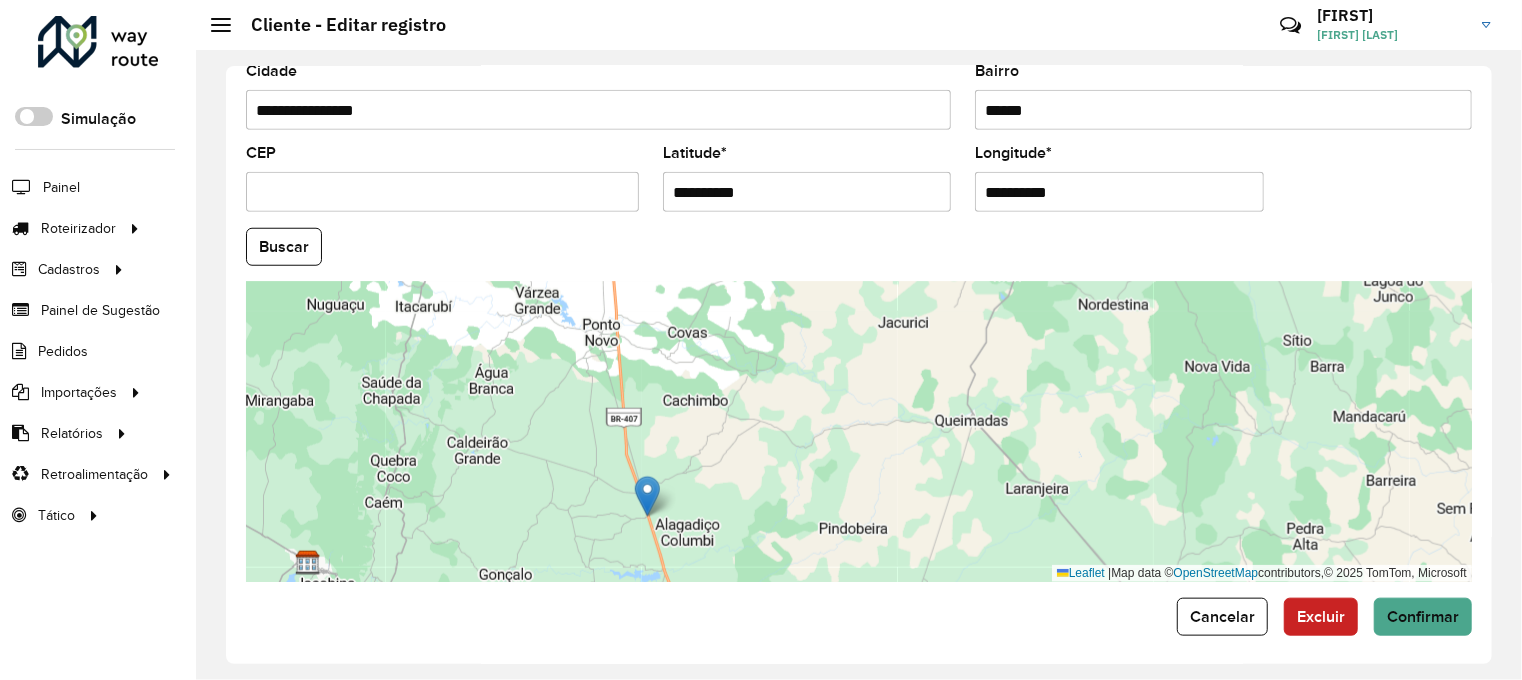drag, startPoint x: 719, startPoint y: 439, endPoint x: 720, endPoint y: 428, distance: 11.045361 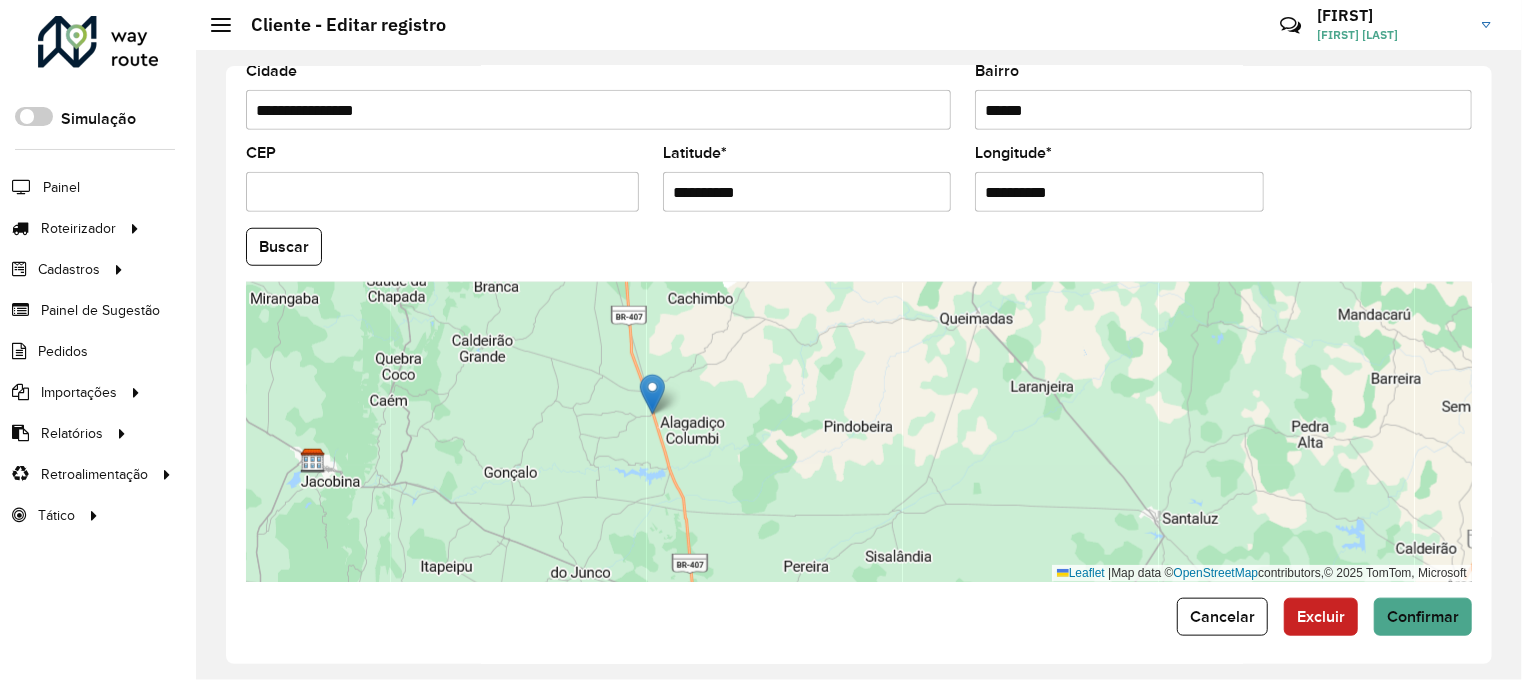 drag, startPoint x: 736, startPoint y: 489, endPoint x: 714, endPoint y: 422, distance: 70.5195 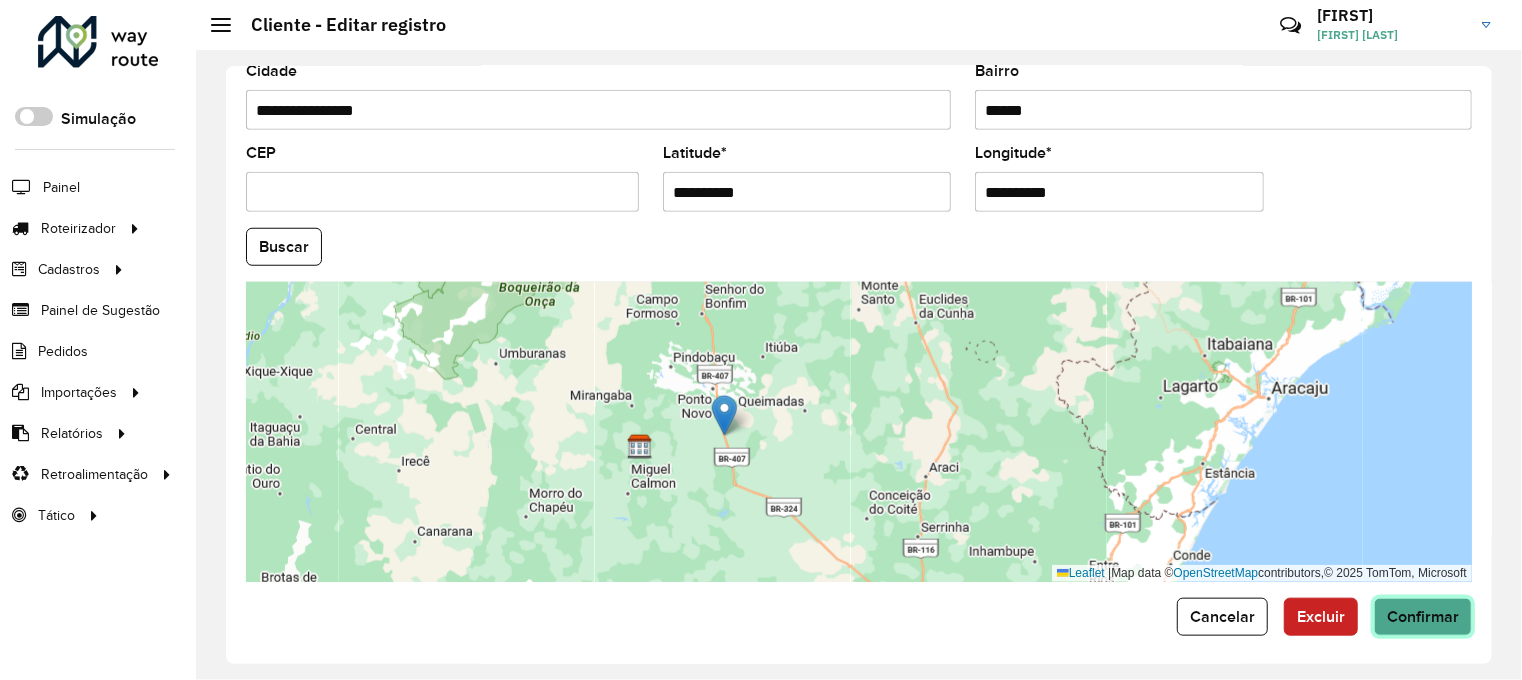 click on "Confirmar" 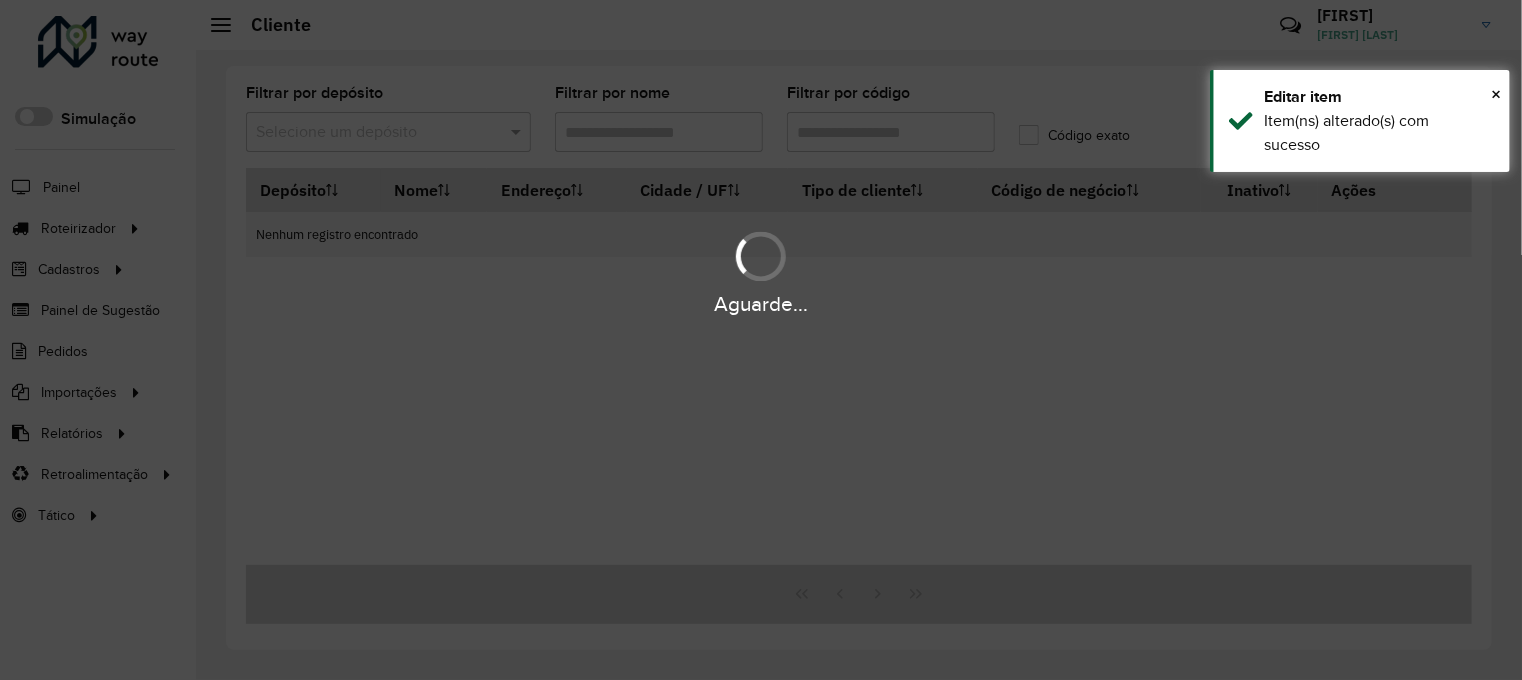 type on "*****" 